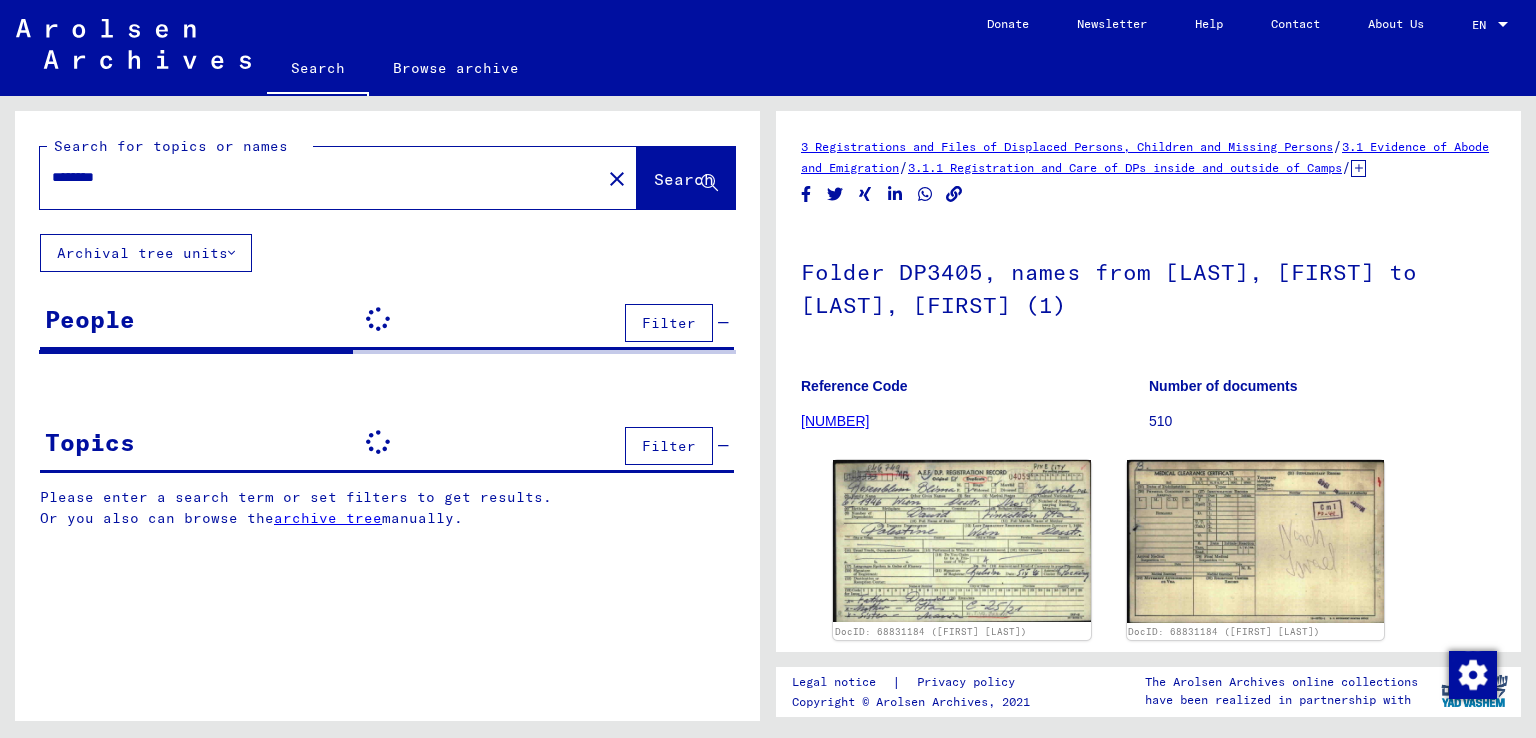 scroll, scrollTop: 0, scrollLeft: 0, axis: both 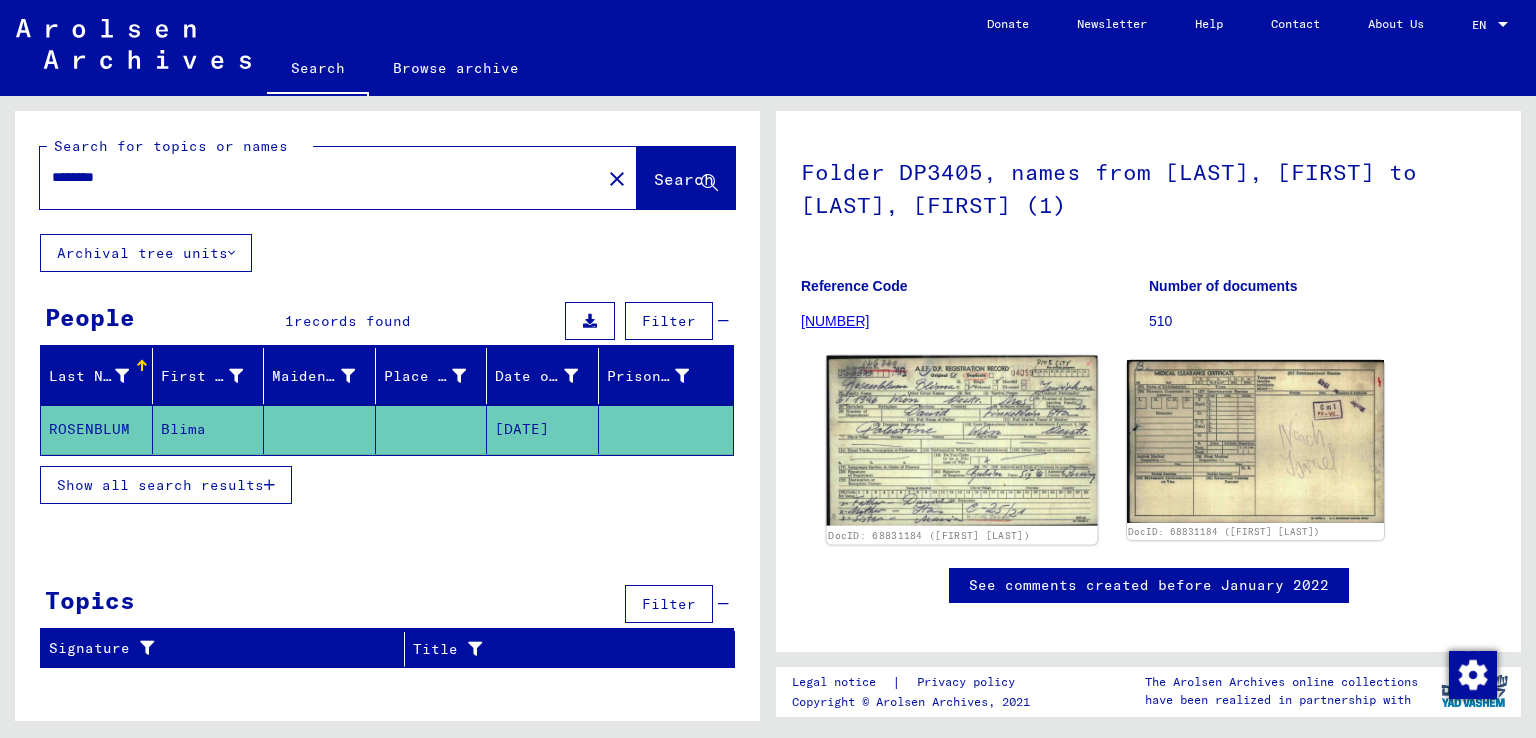 click 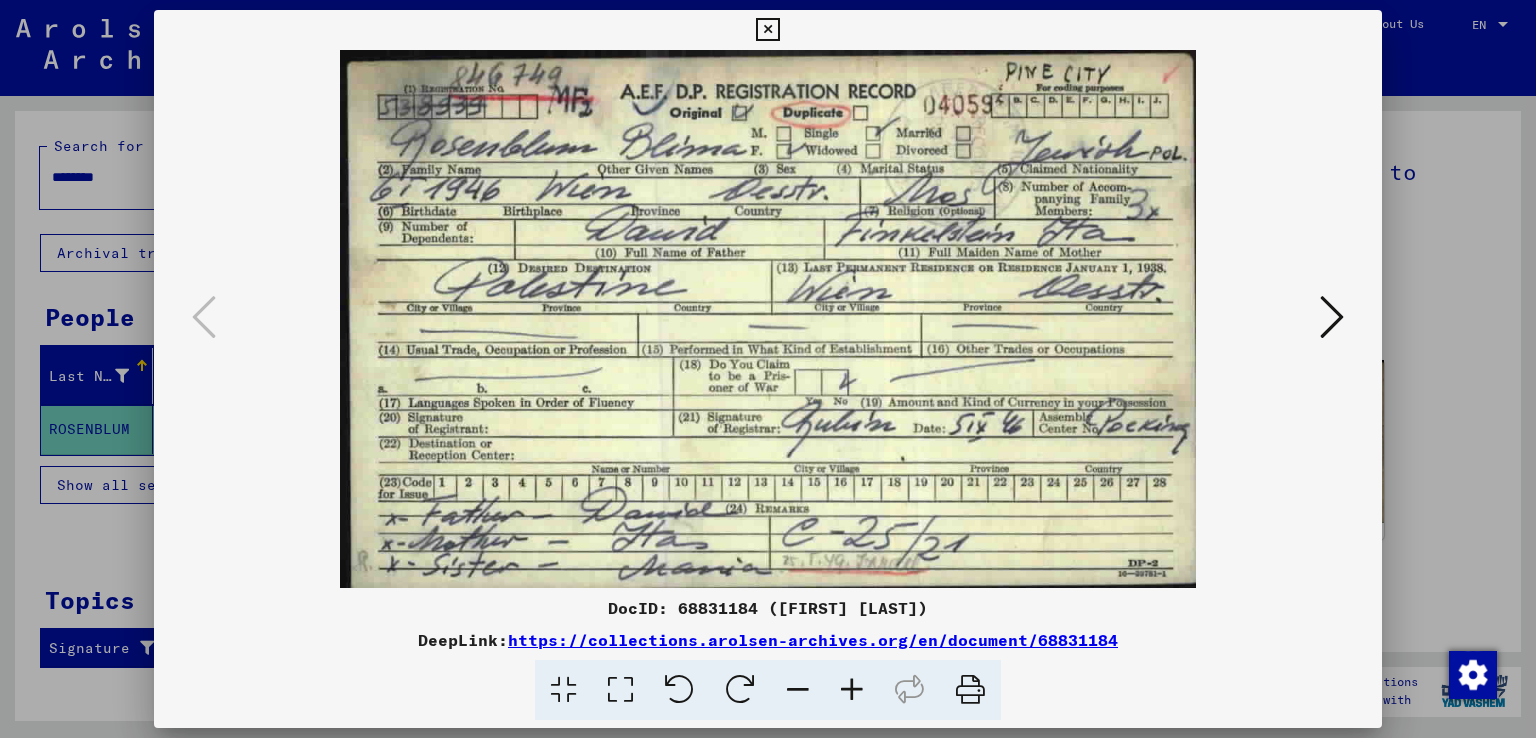 click at bounding box center [767, 30] 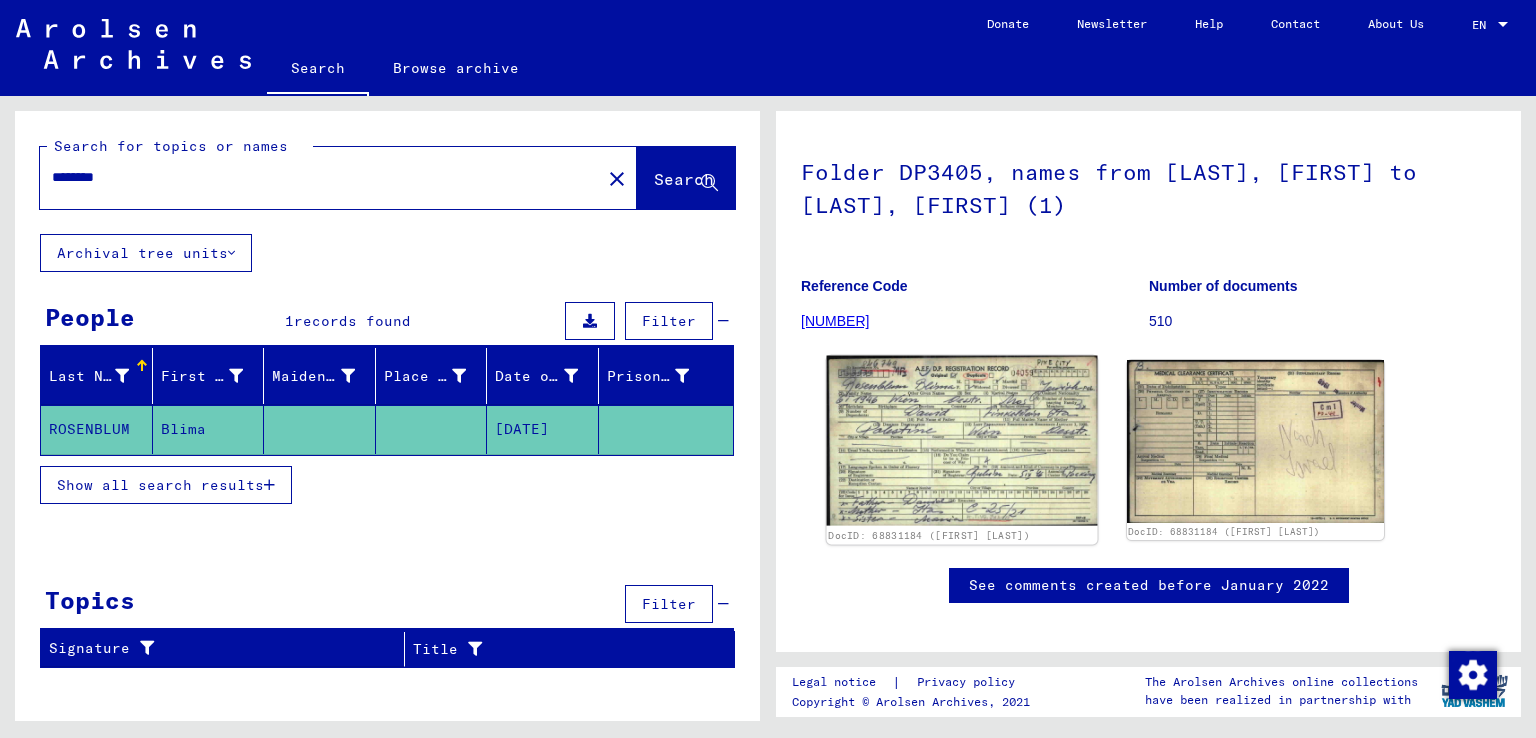 click 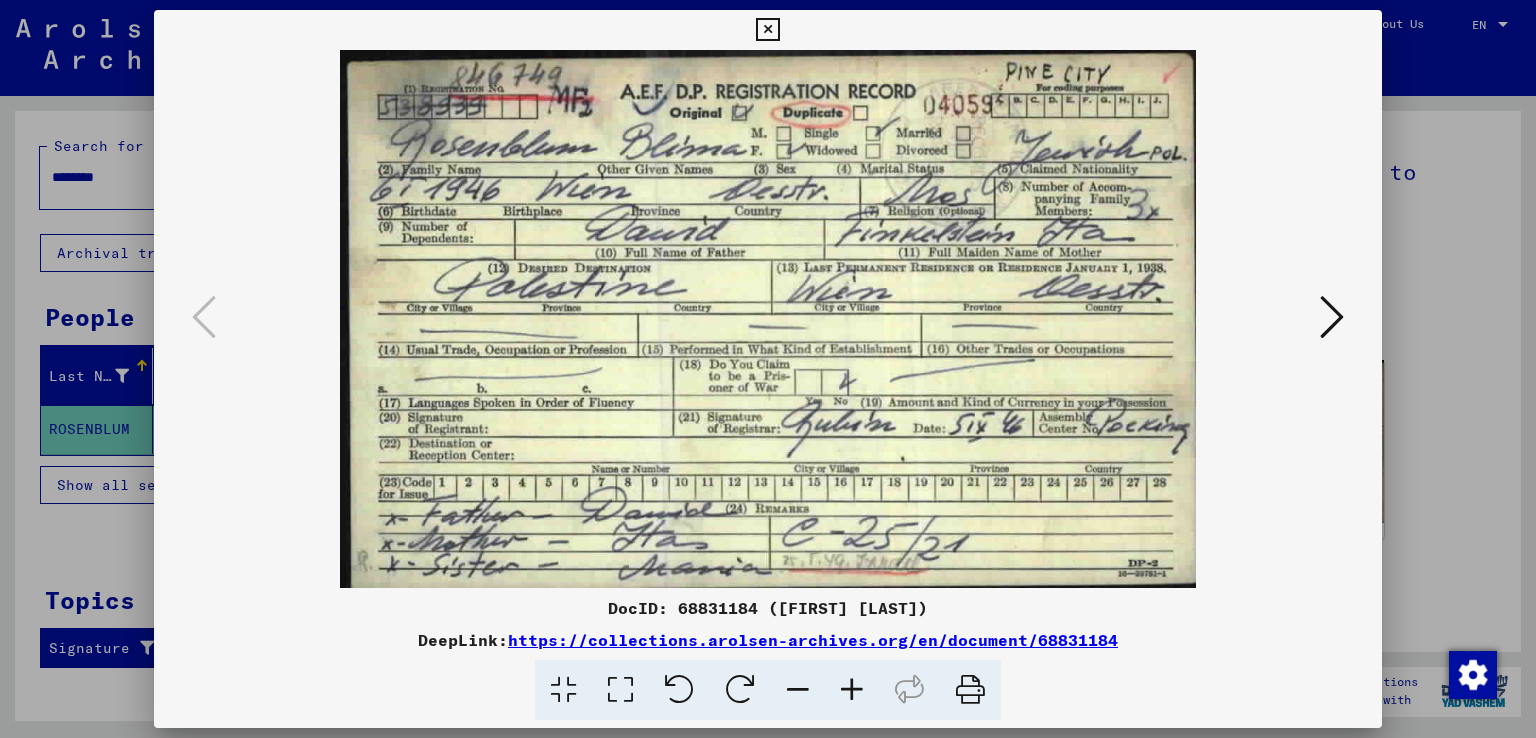 click at bounding box center (767, 30) 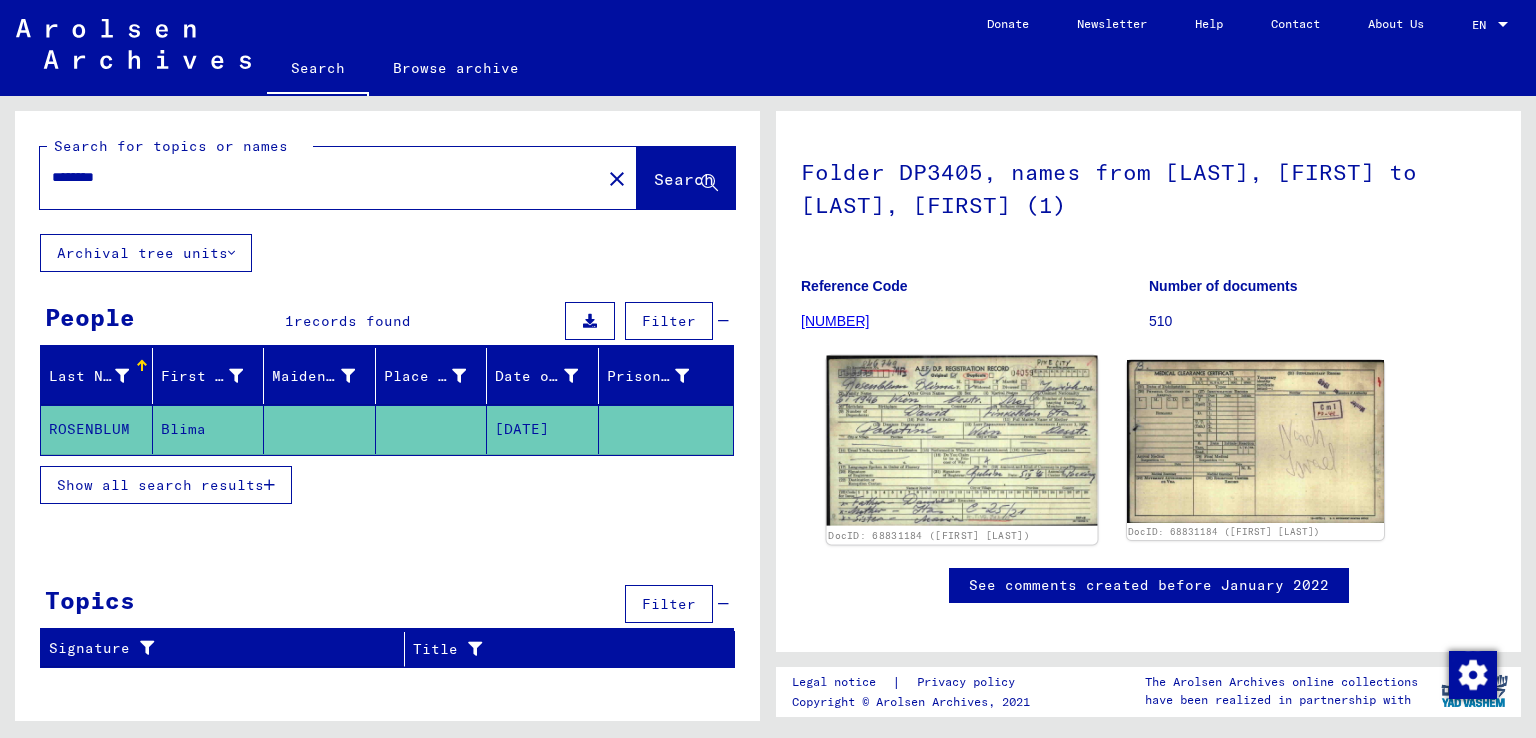 click 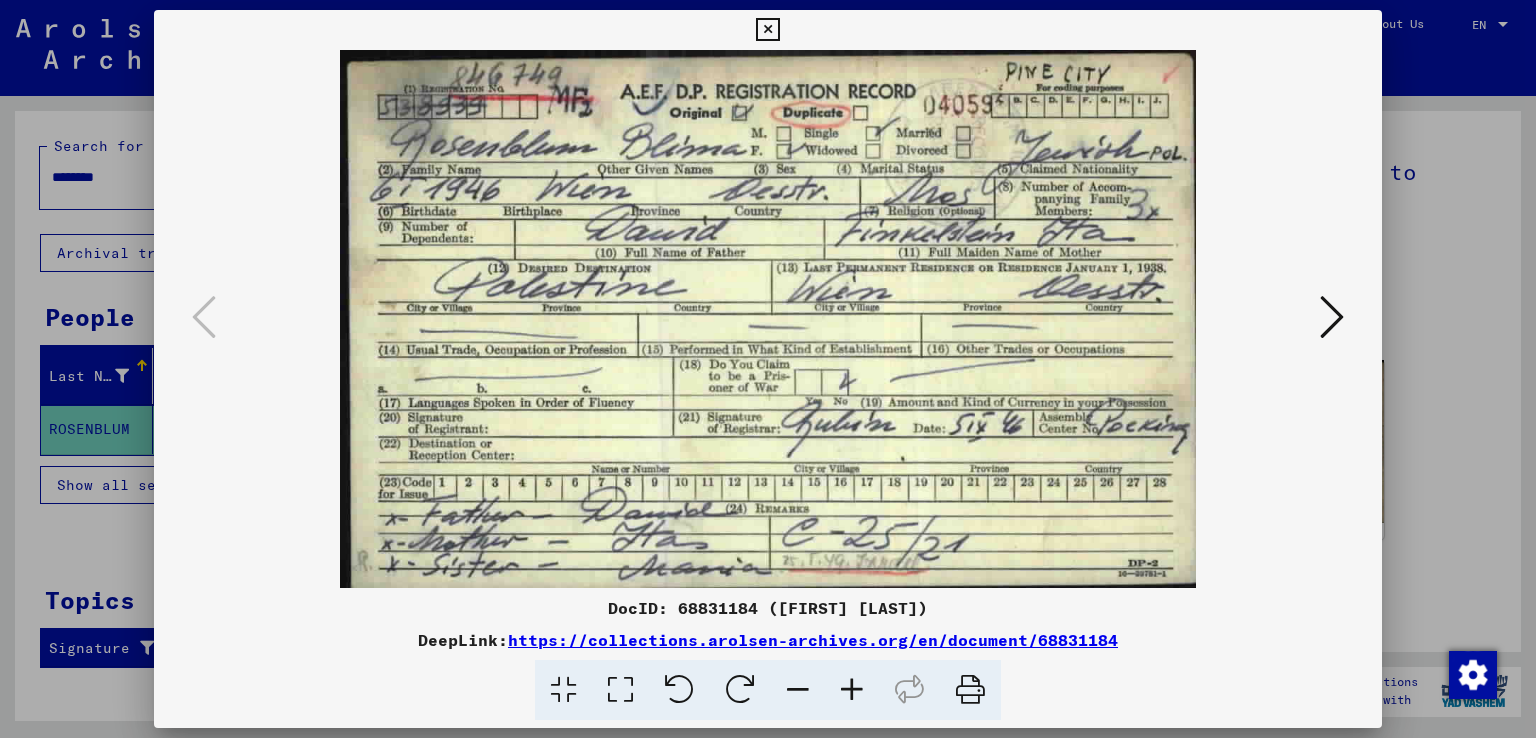 click at bounding box center [767, 30] 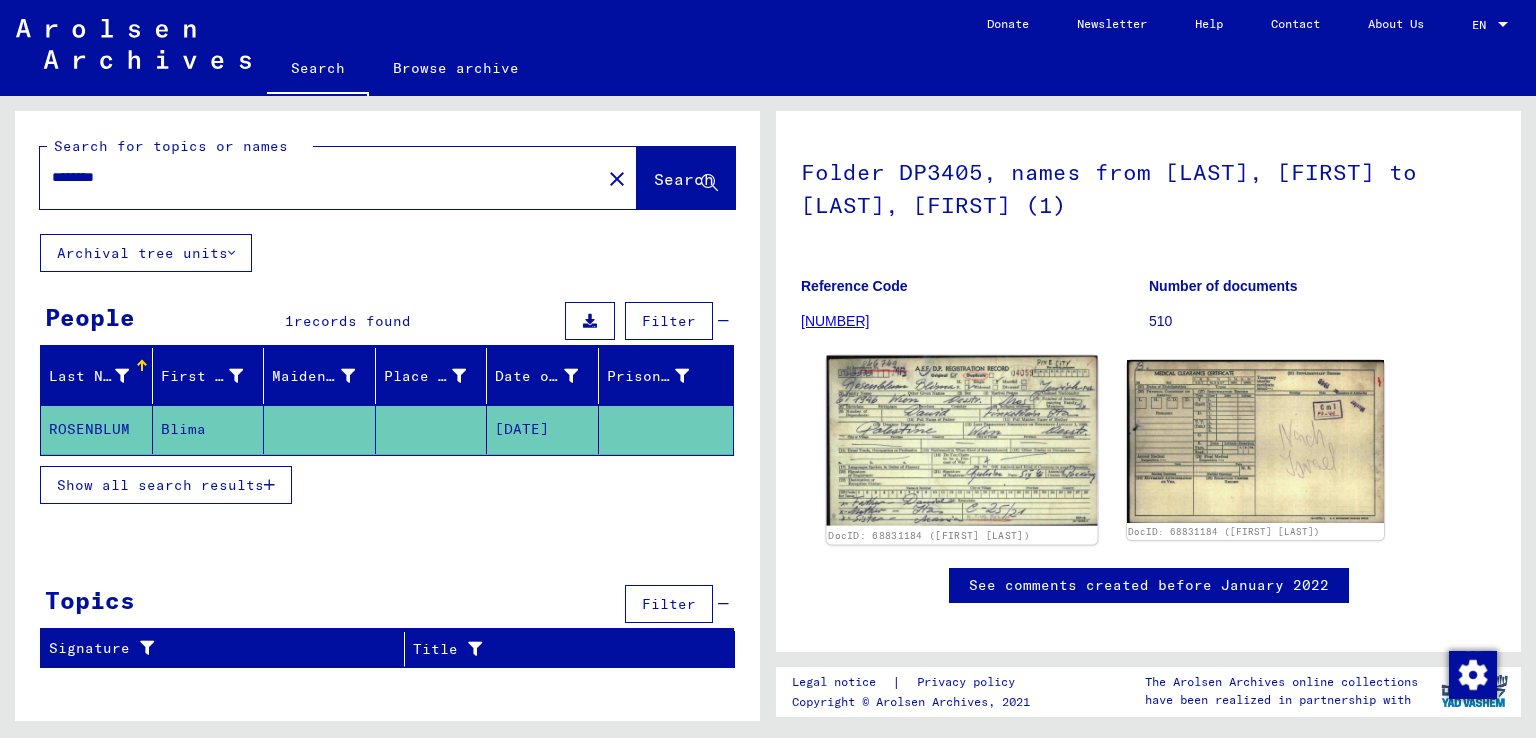 click 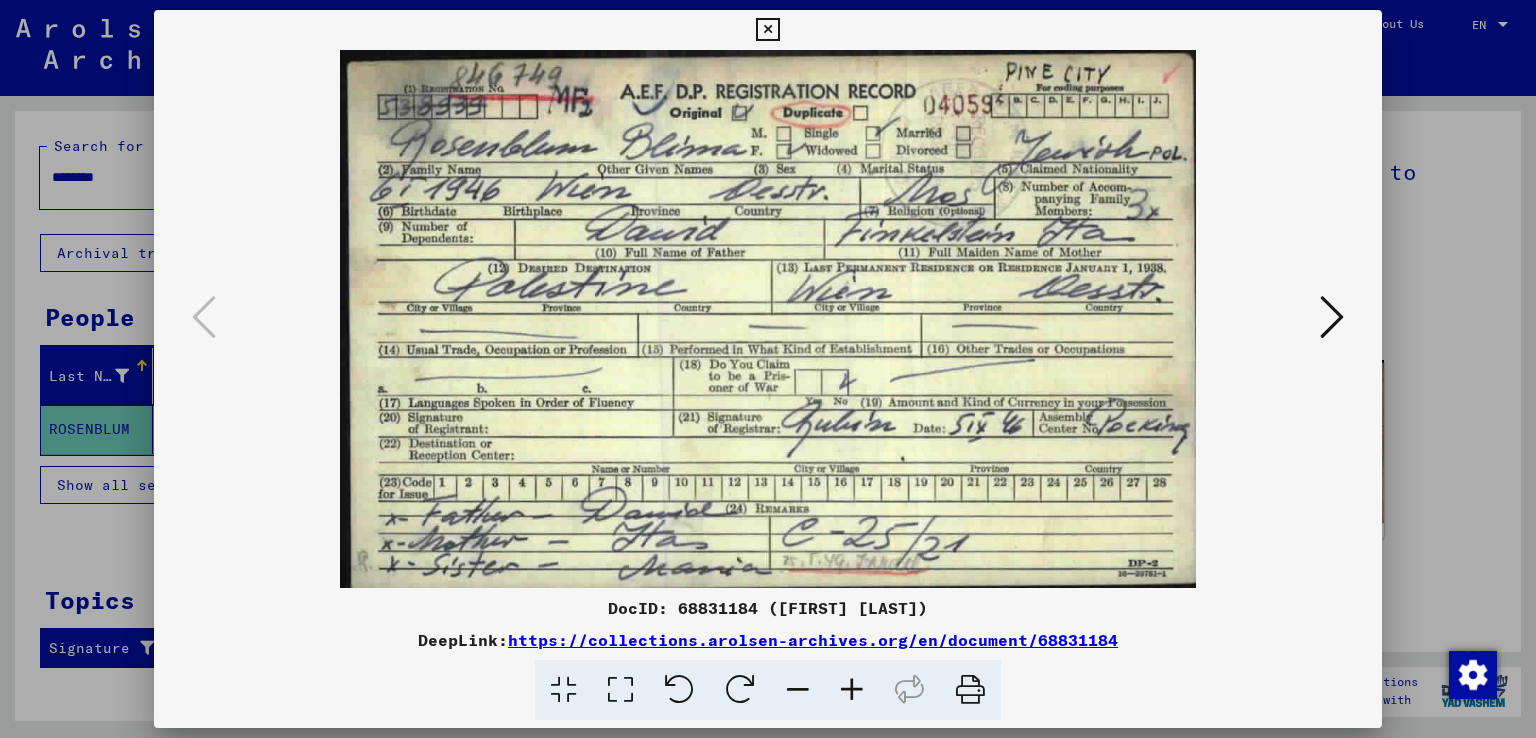 click at bounding box center (767, 30) 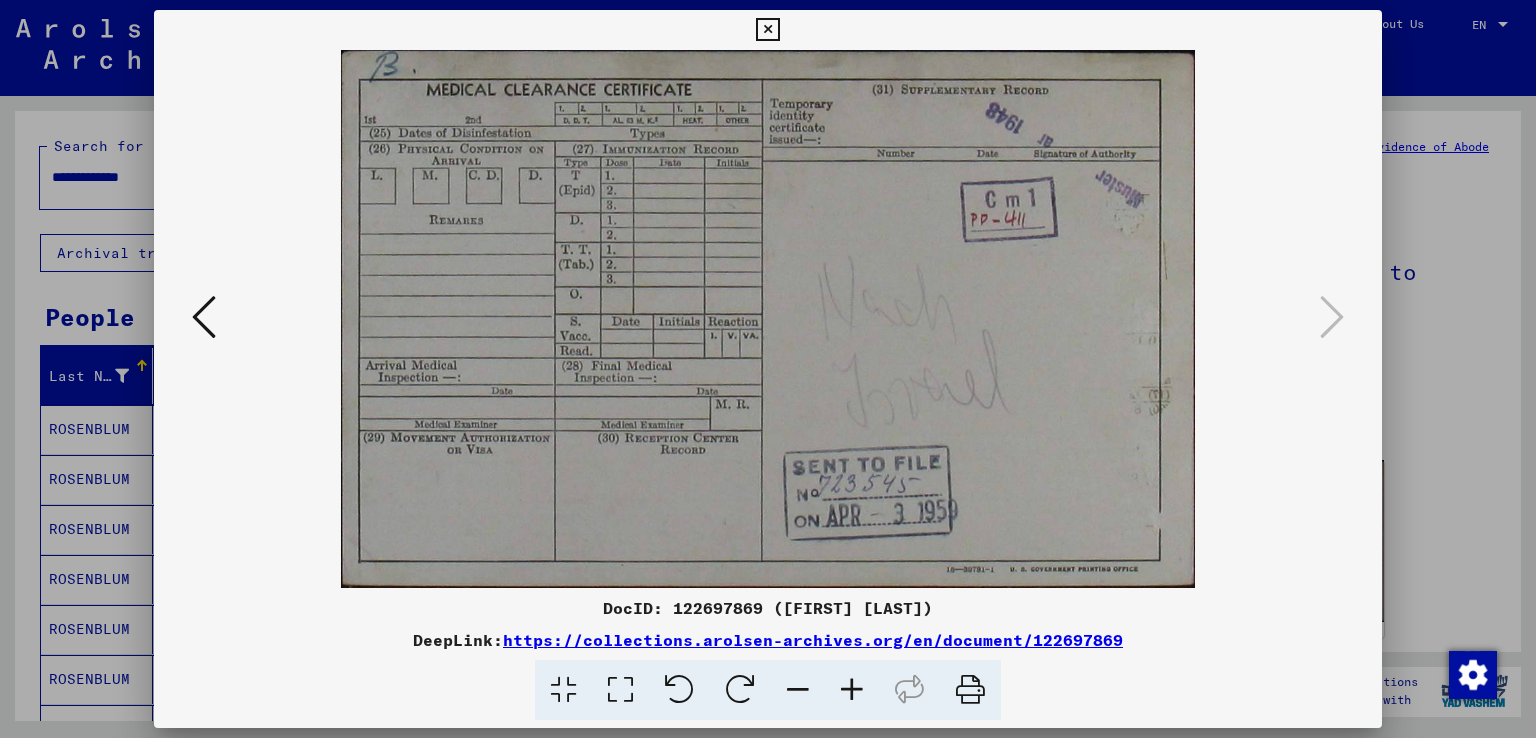 scroll, scrollTop: 0, scrollLeft: 0, axis: both 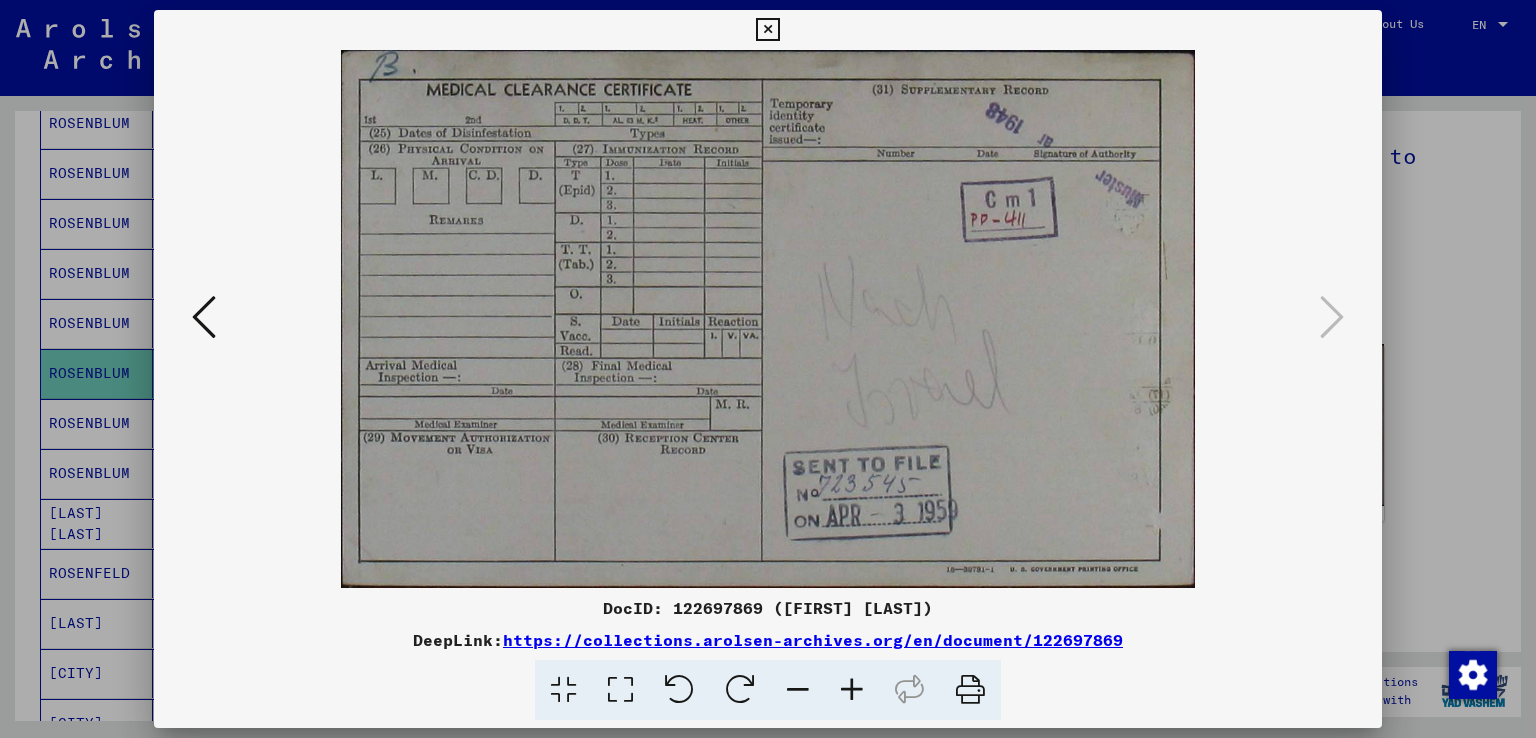 click at bounding box center [767, 30] 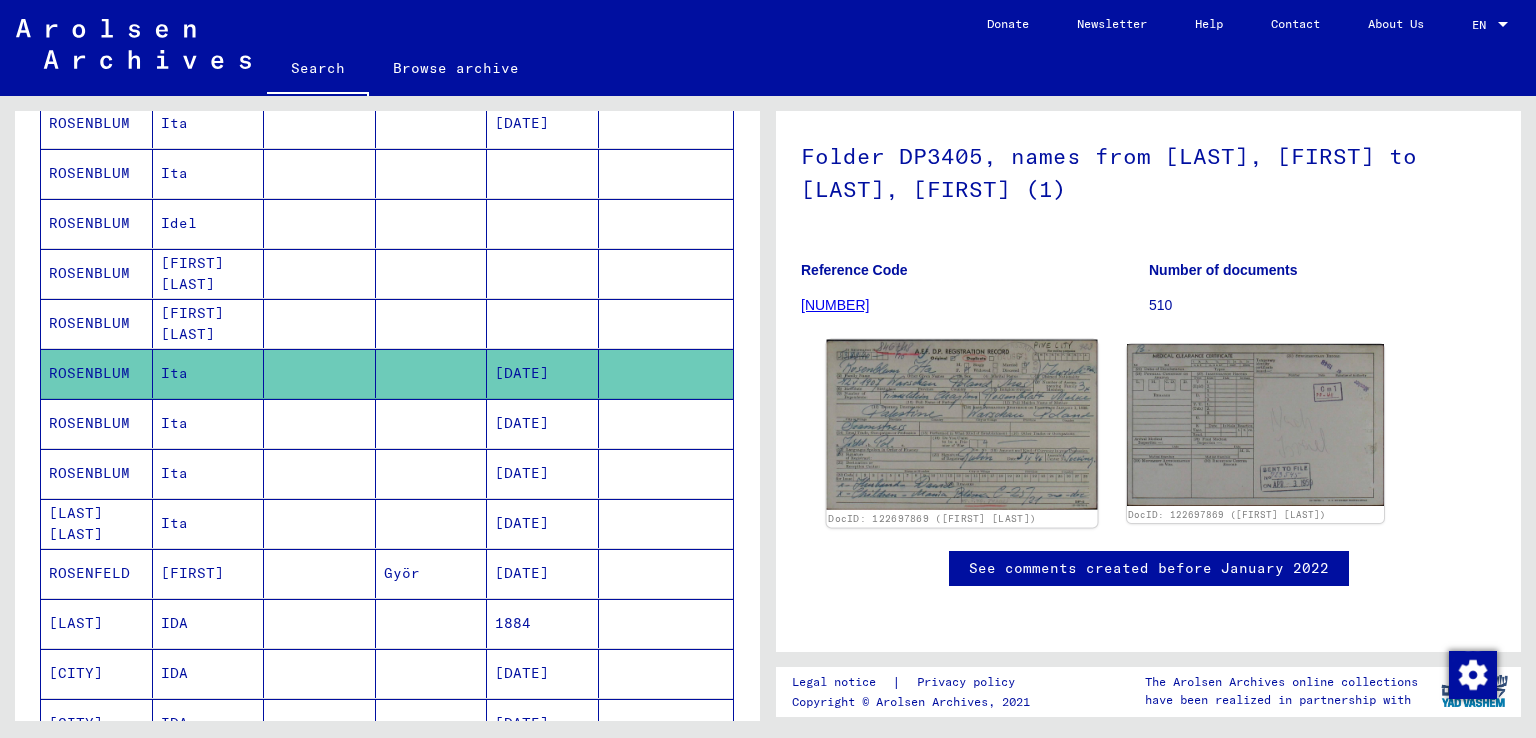 click 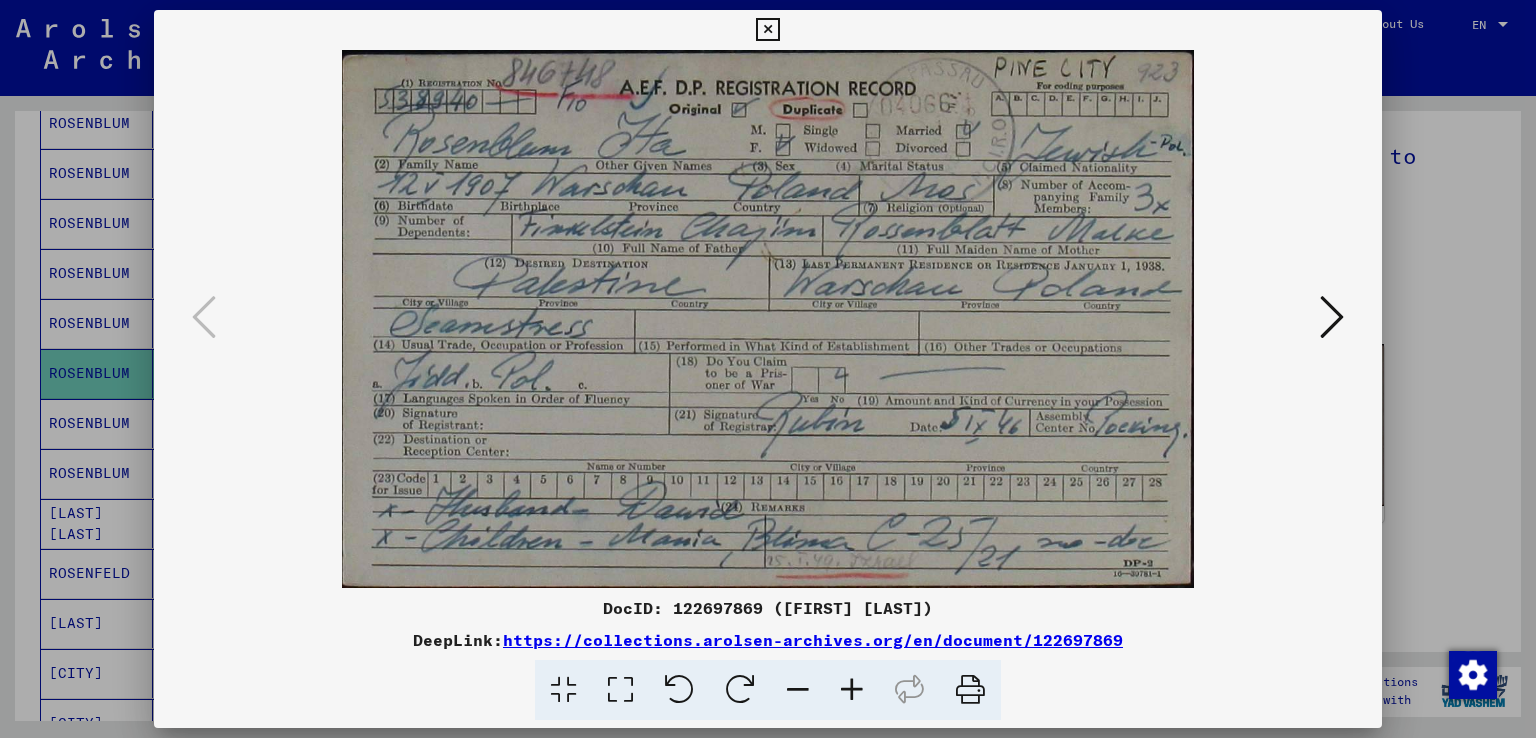 click at bounding box center [1332, 317] 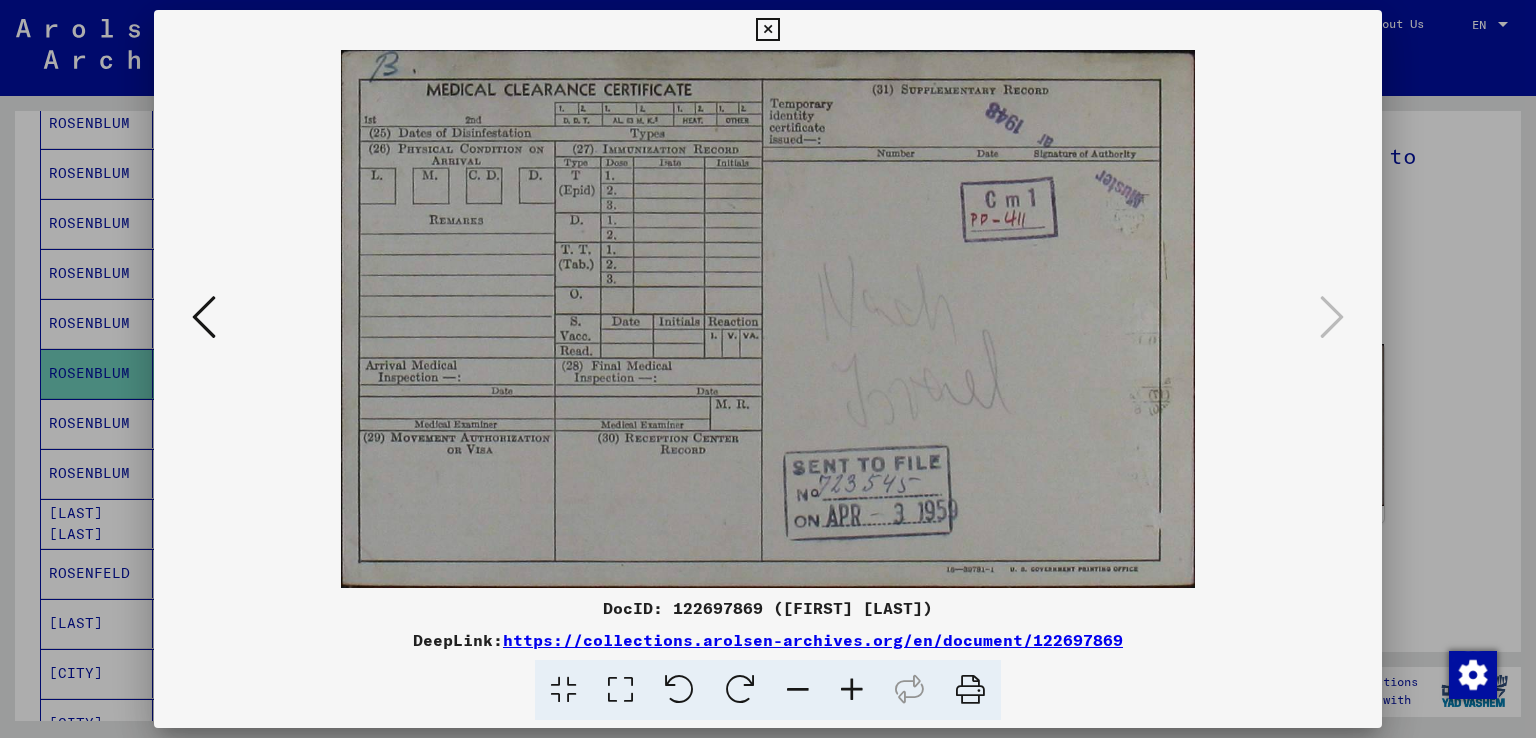 click at bounding box center [767, 30] 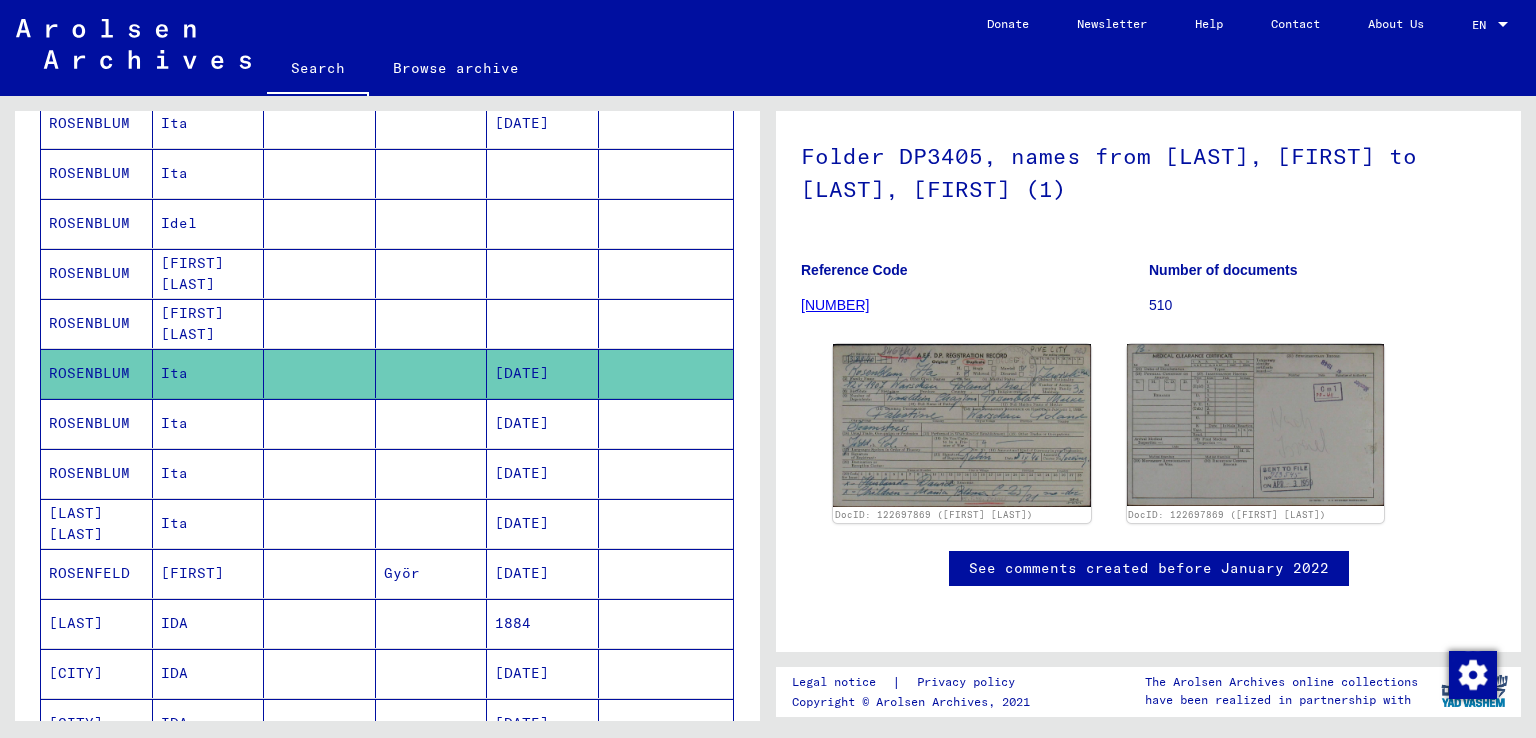 click on "05/12/1907" at bounding box center [543, 473] 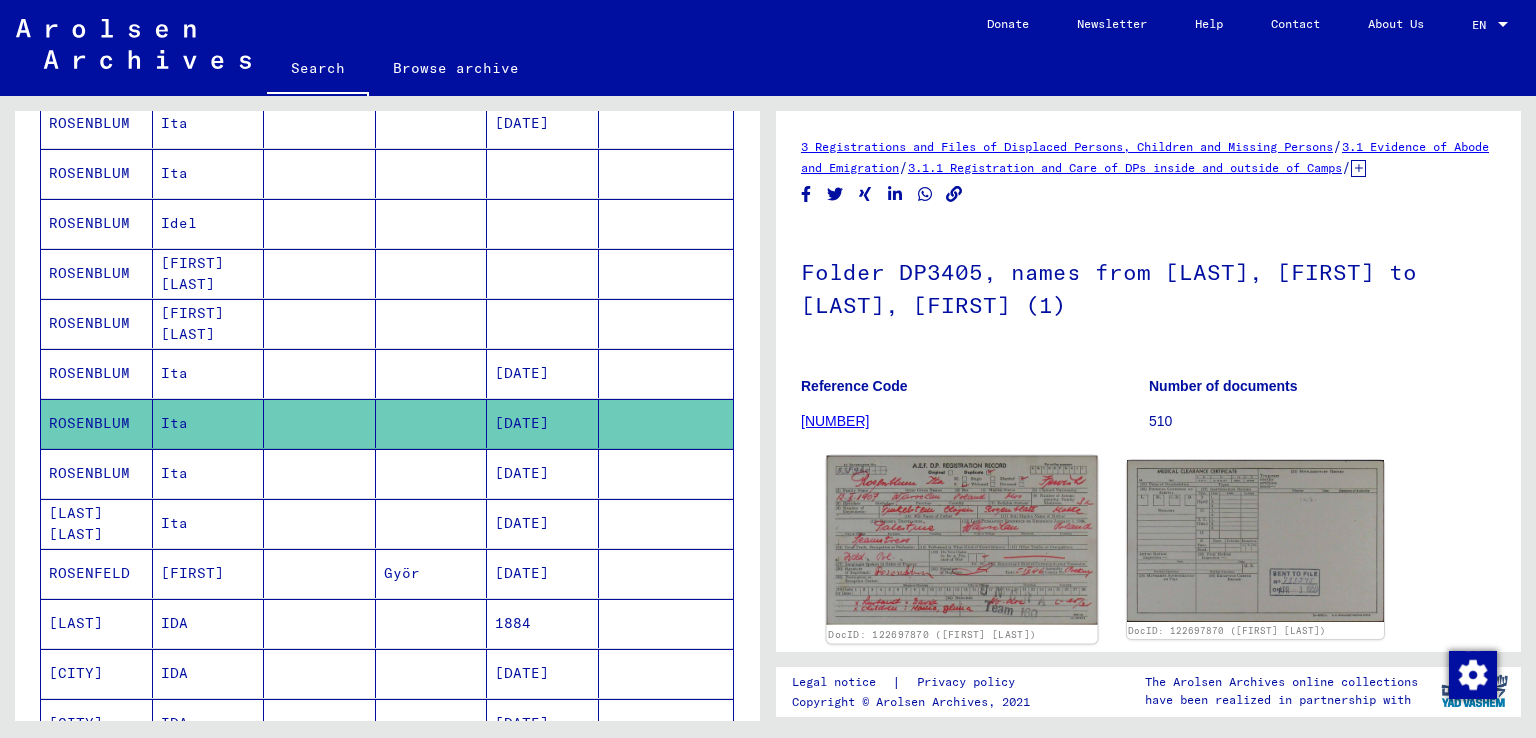 click 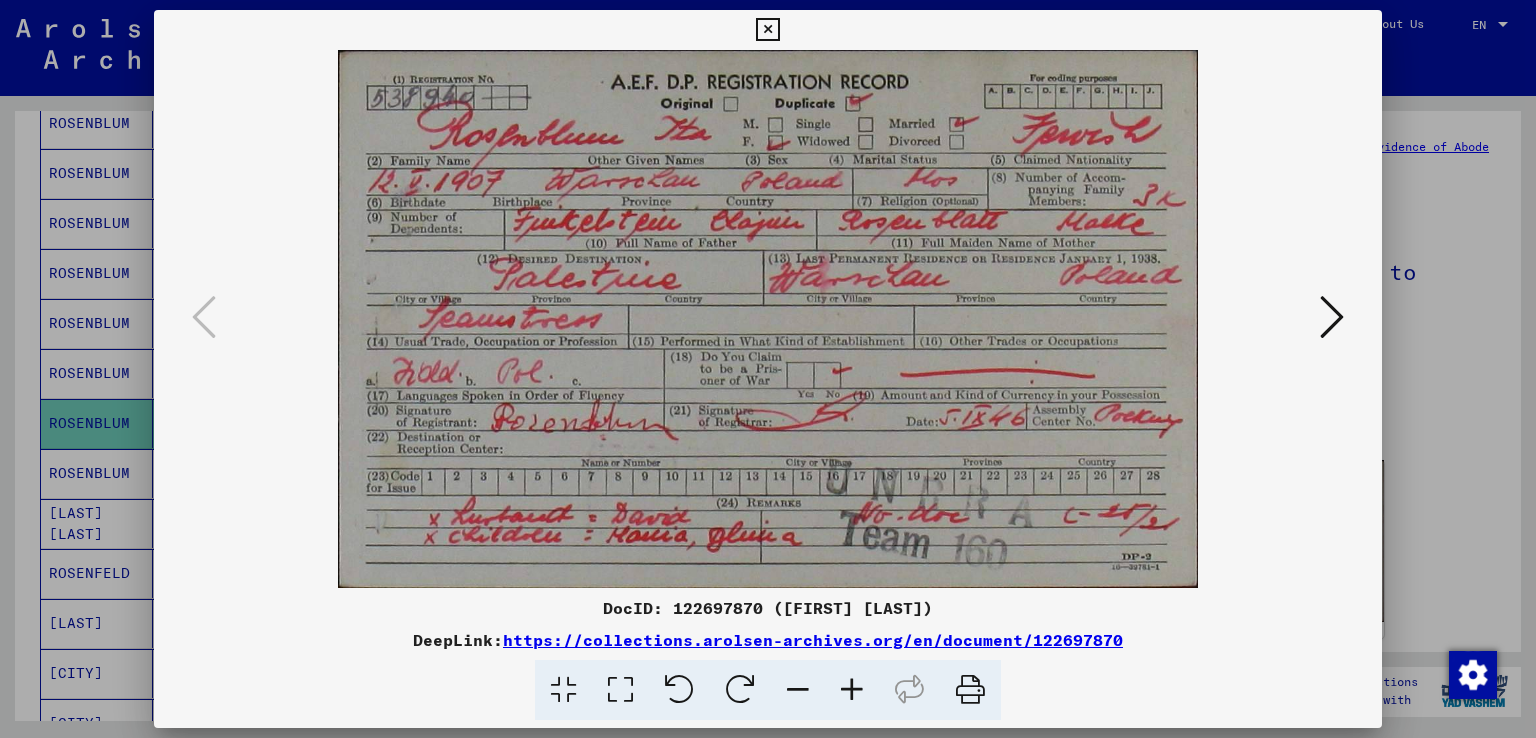 click at bounding box center [767, 30] 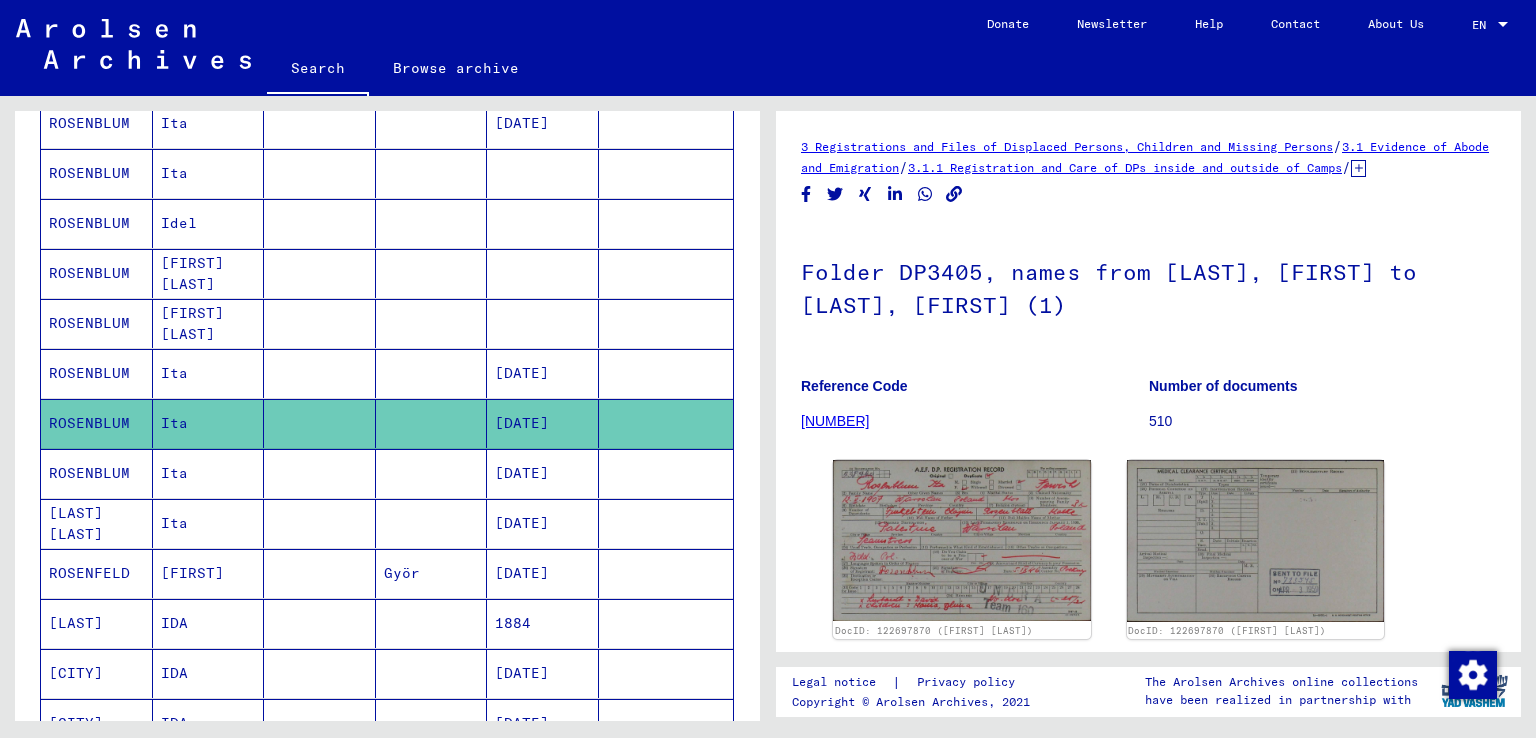 click on "05/12/1907" at bounding box center [543, 523] 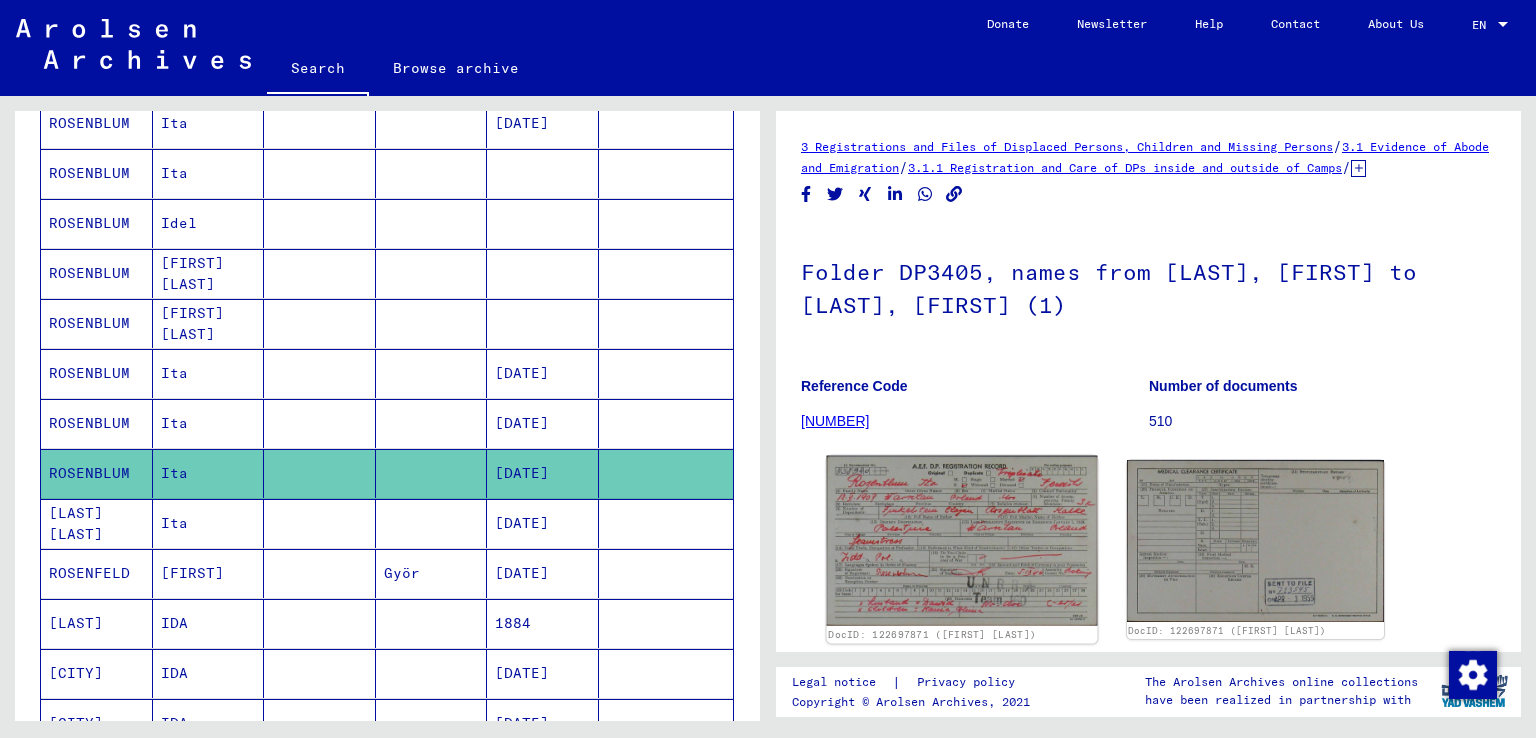 click 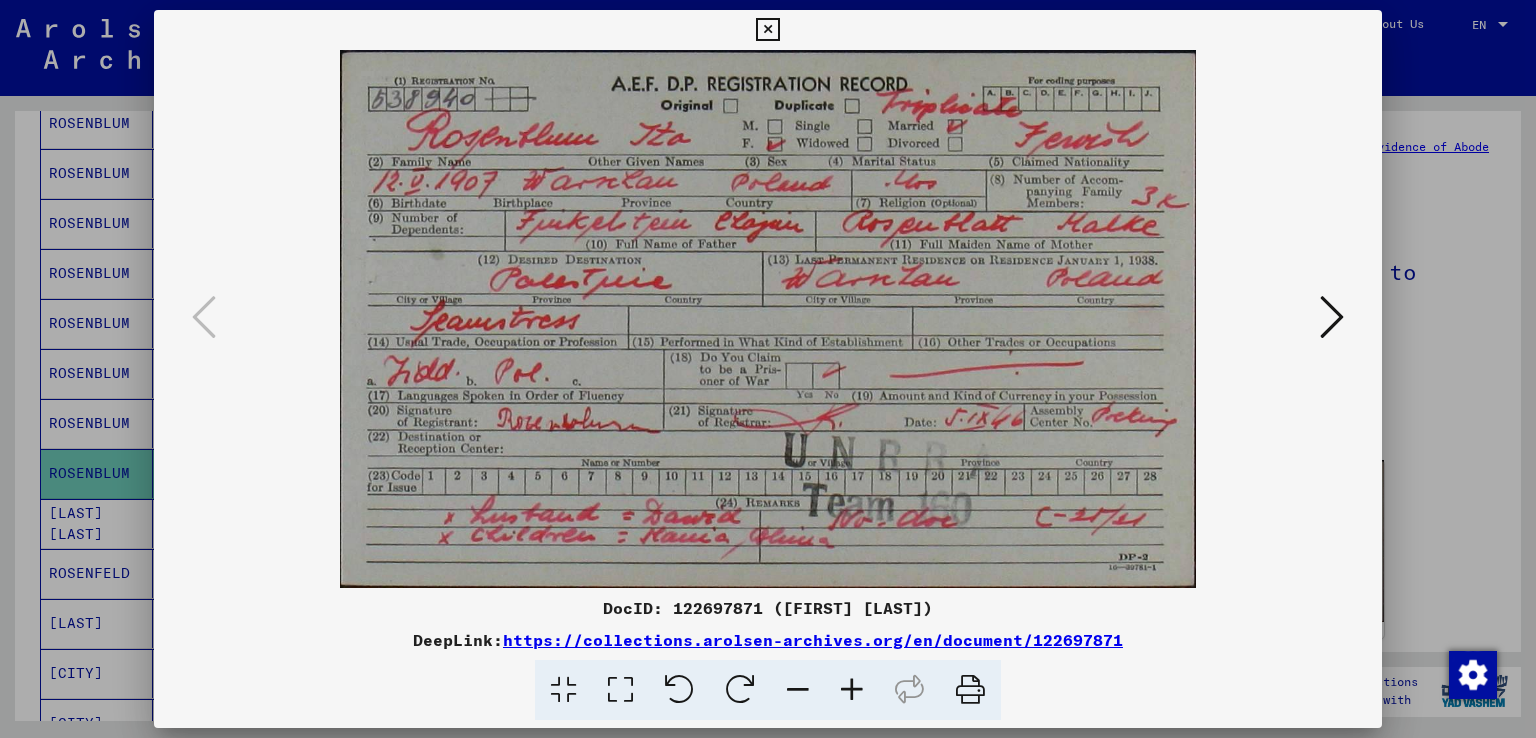 click at bounding box center (767, 30) 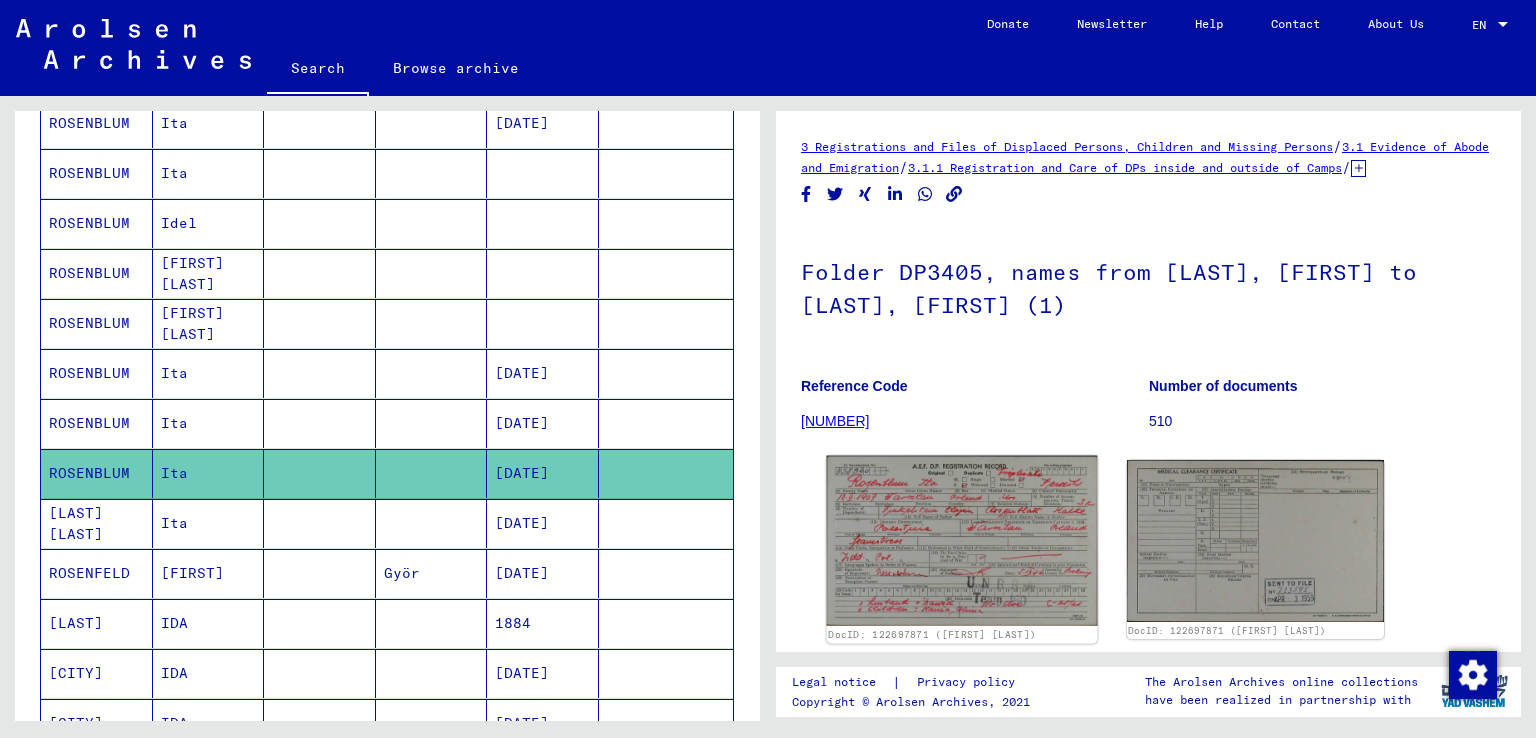 click 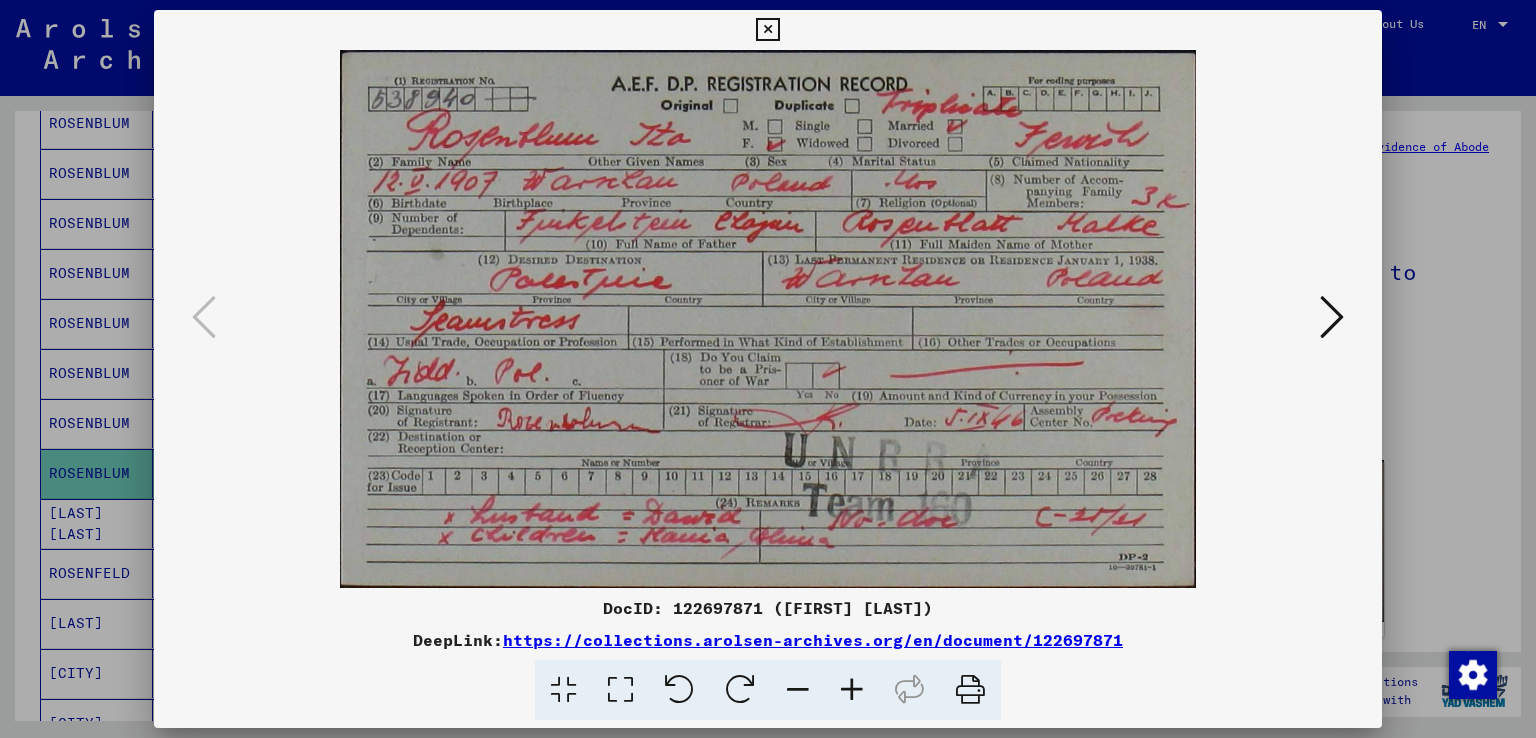 click at bounding box center (767, 30) 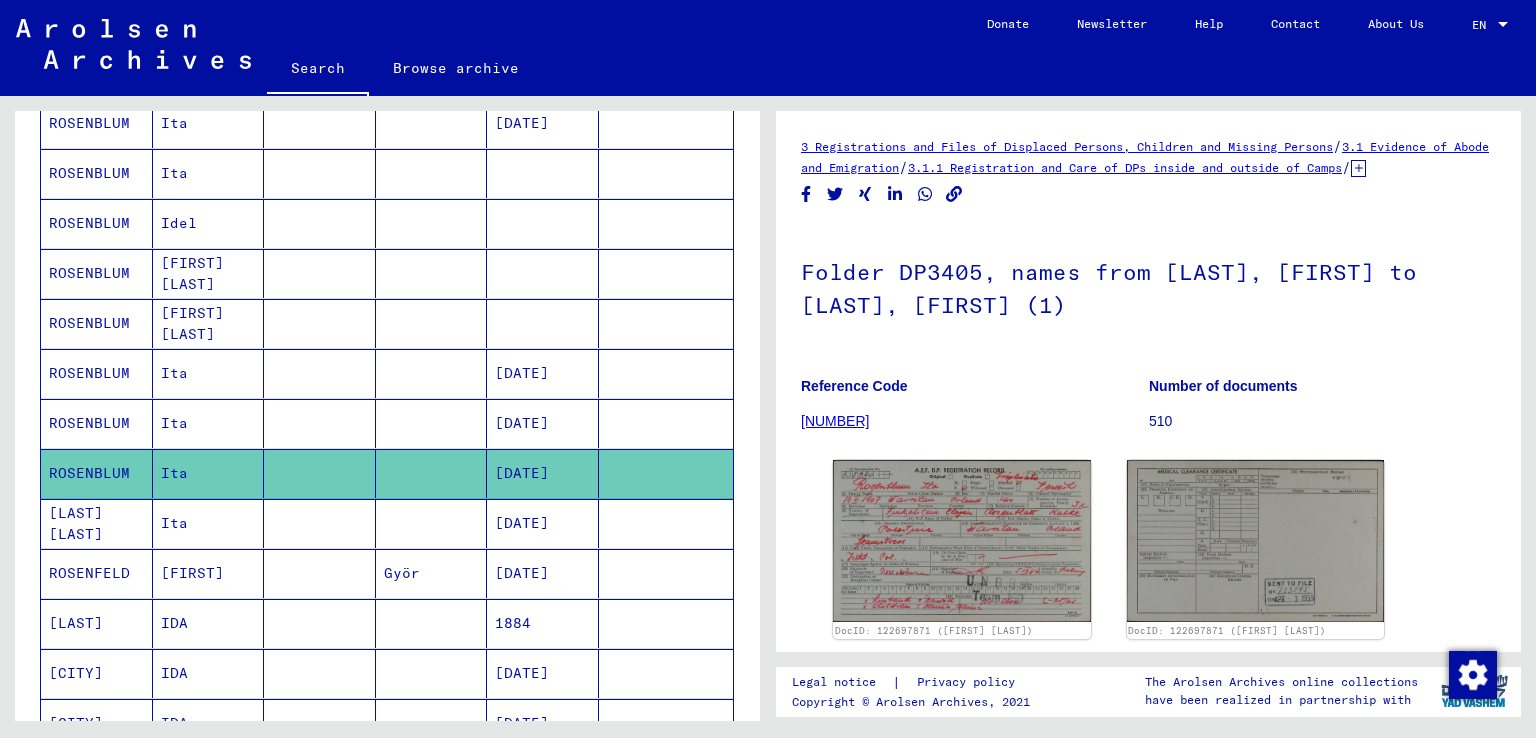 click on "05/12/1907" at bounding box center (543, 423) 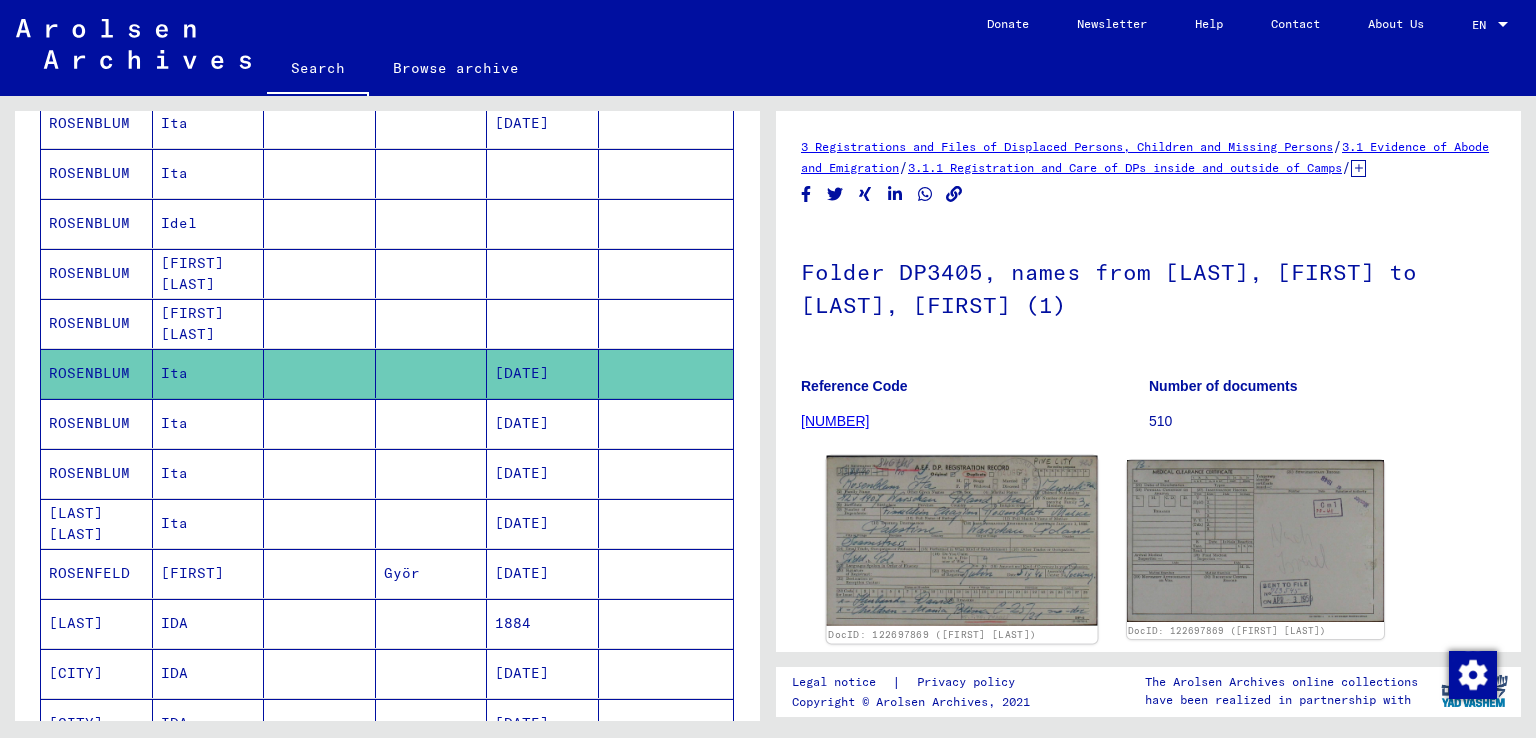 click 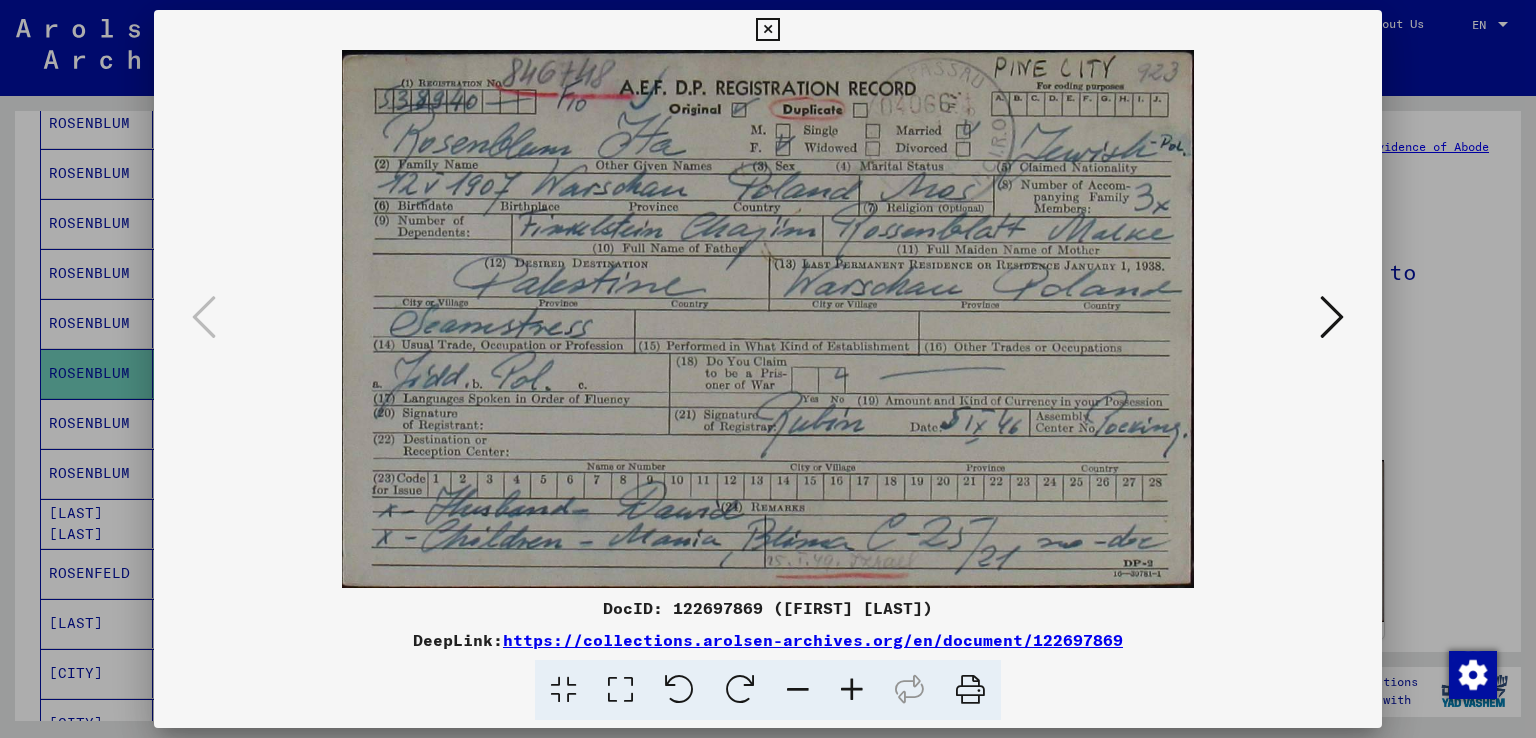click at bounding box center (767, 30) 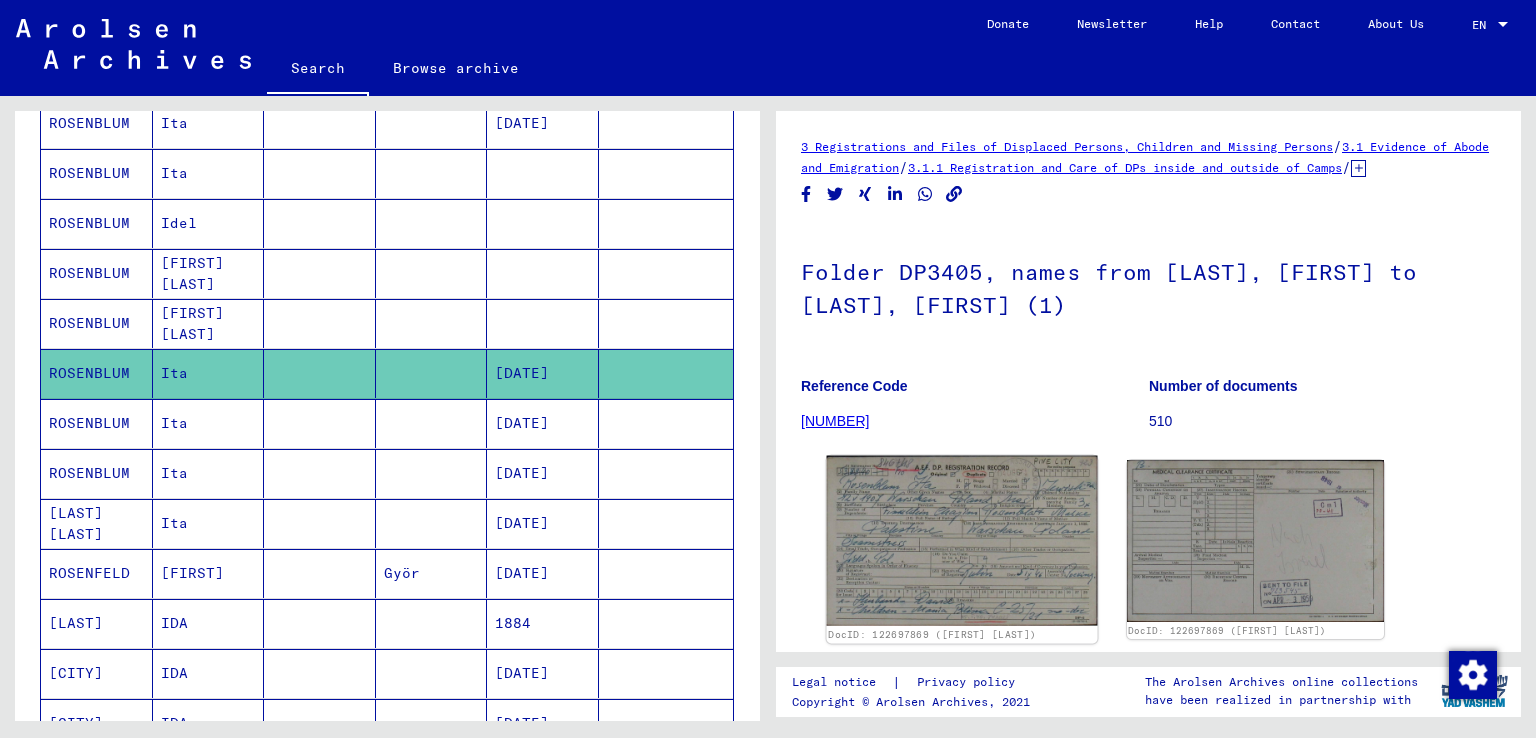 click 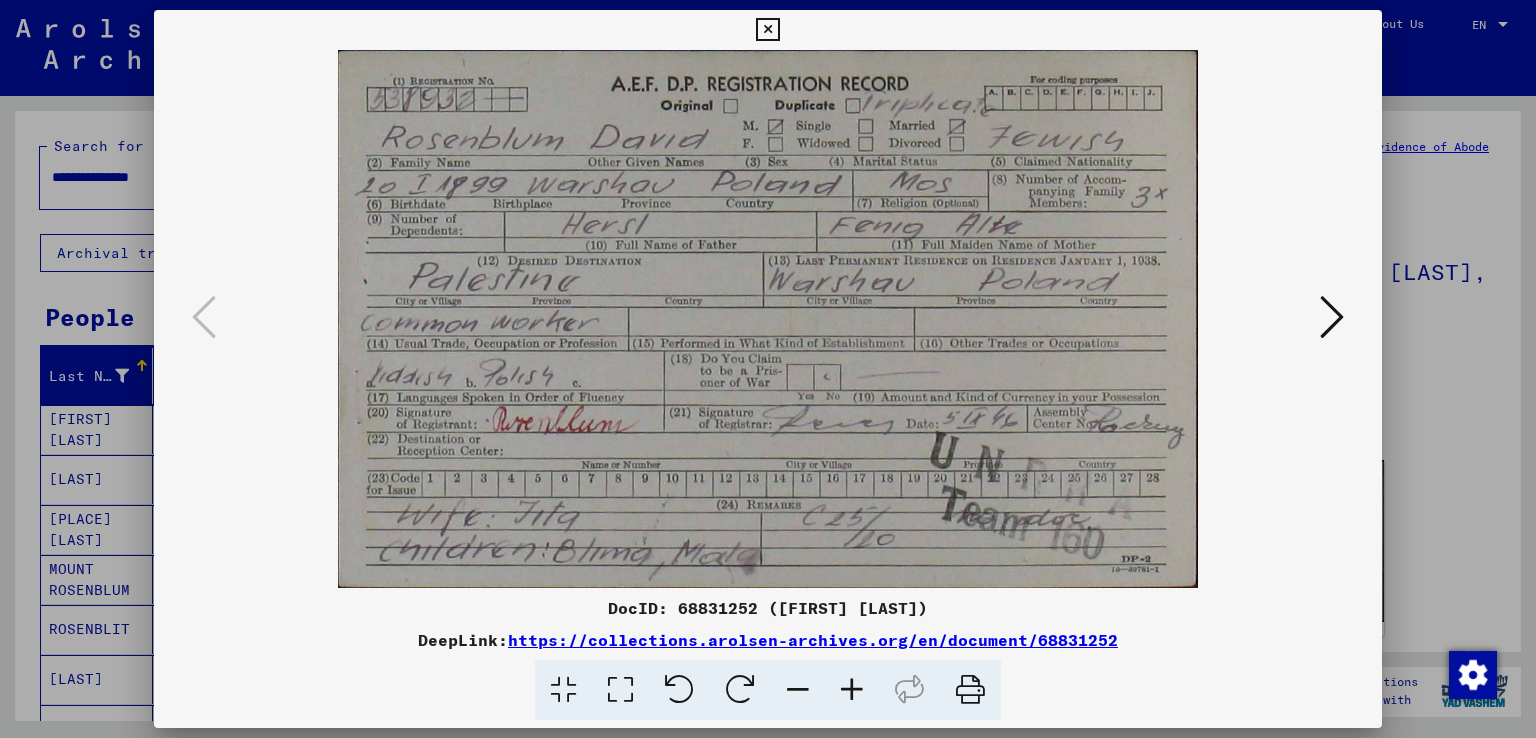 scroll, scrollTop: 0, scrollLeft: 0, axis: both 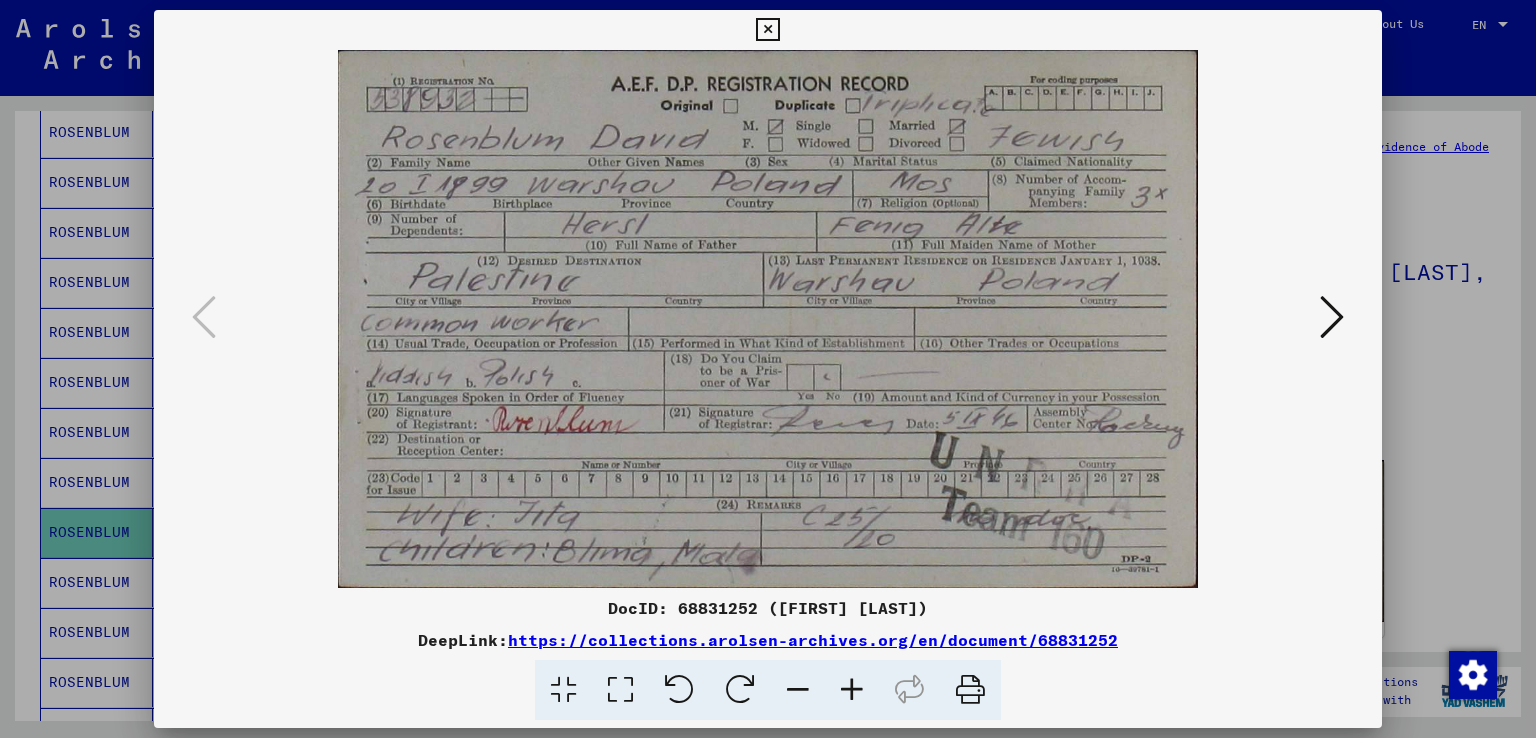 click at bounding box center [767, 30] 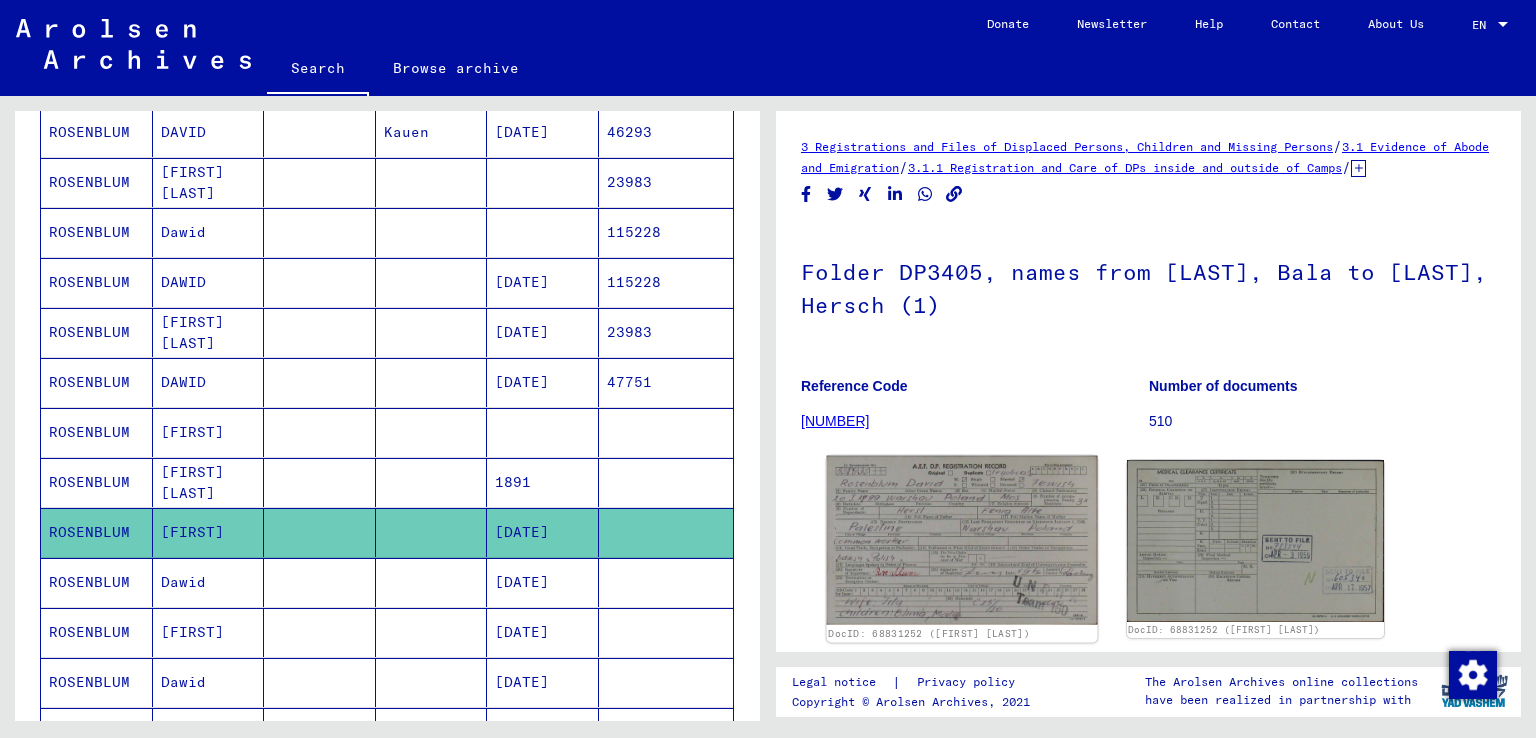 click 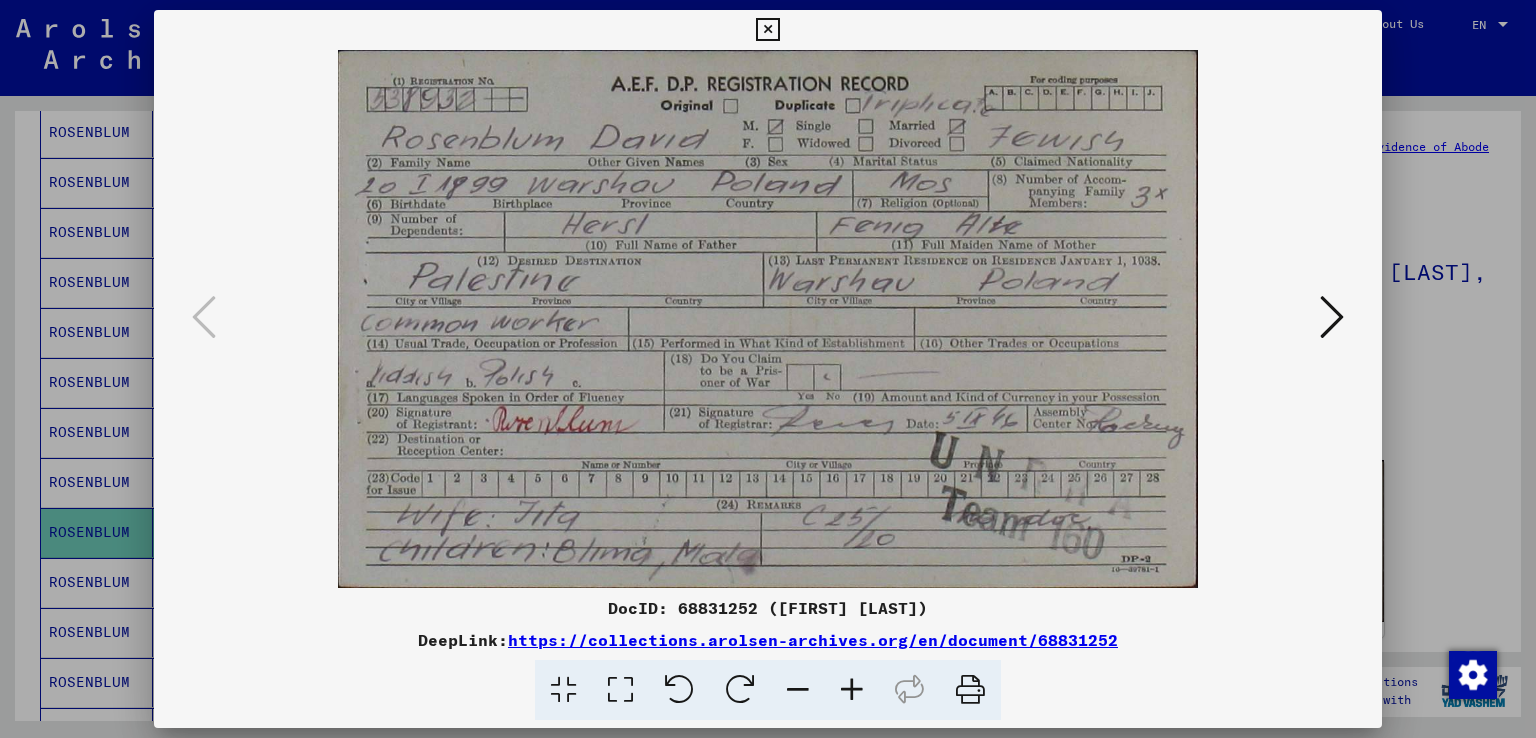 click at bounding box center [767, 30] 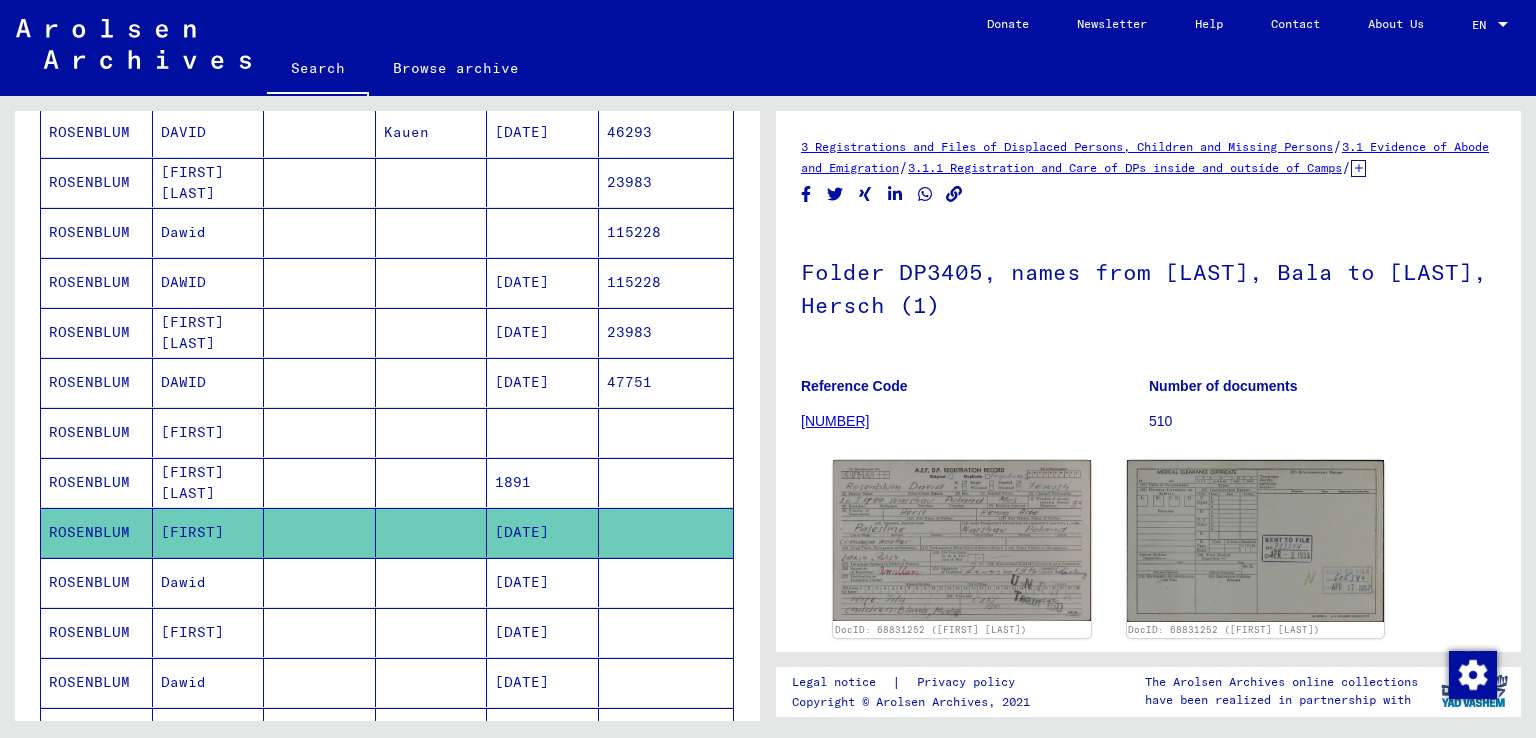 click on "[DATE]" 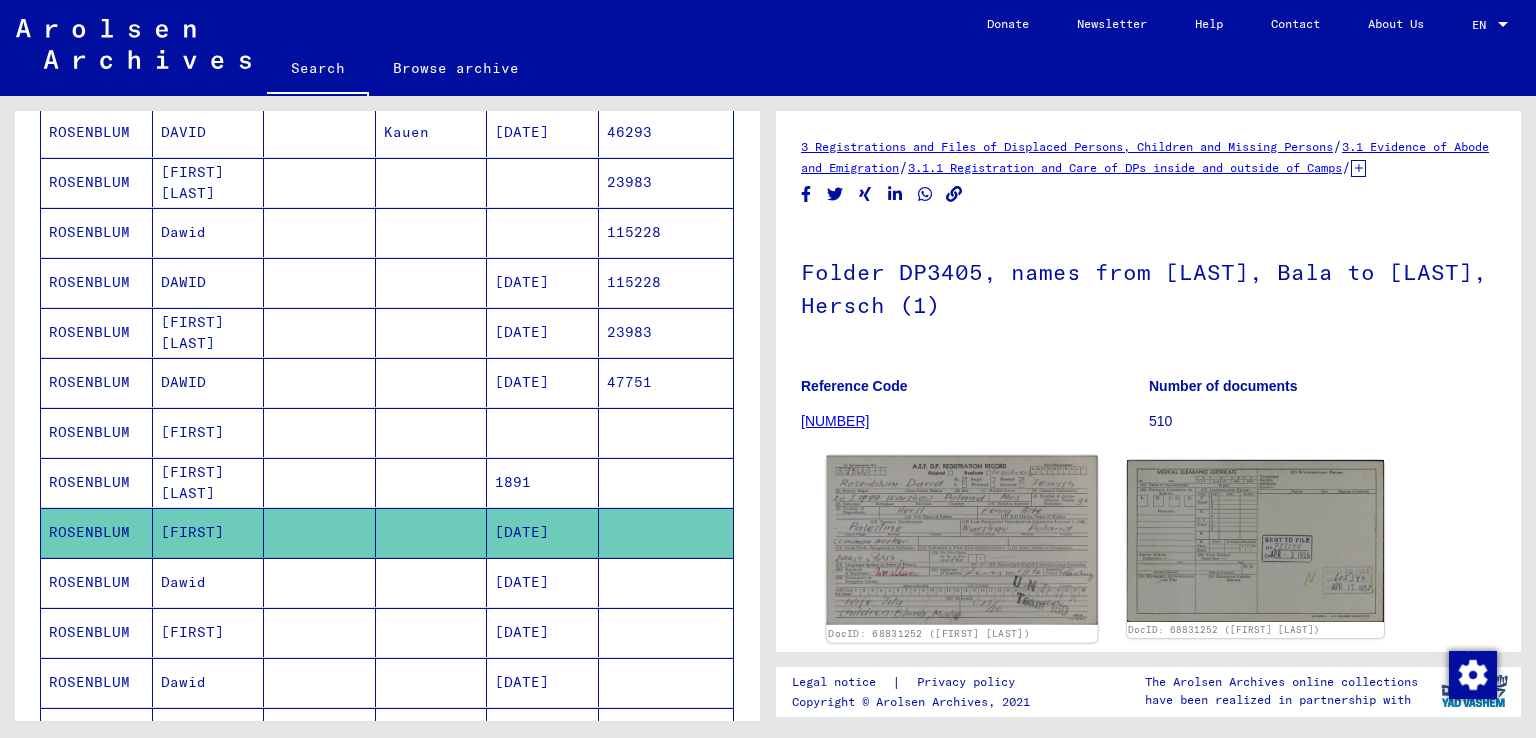 click 